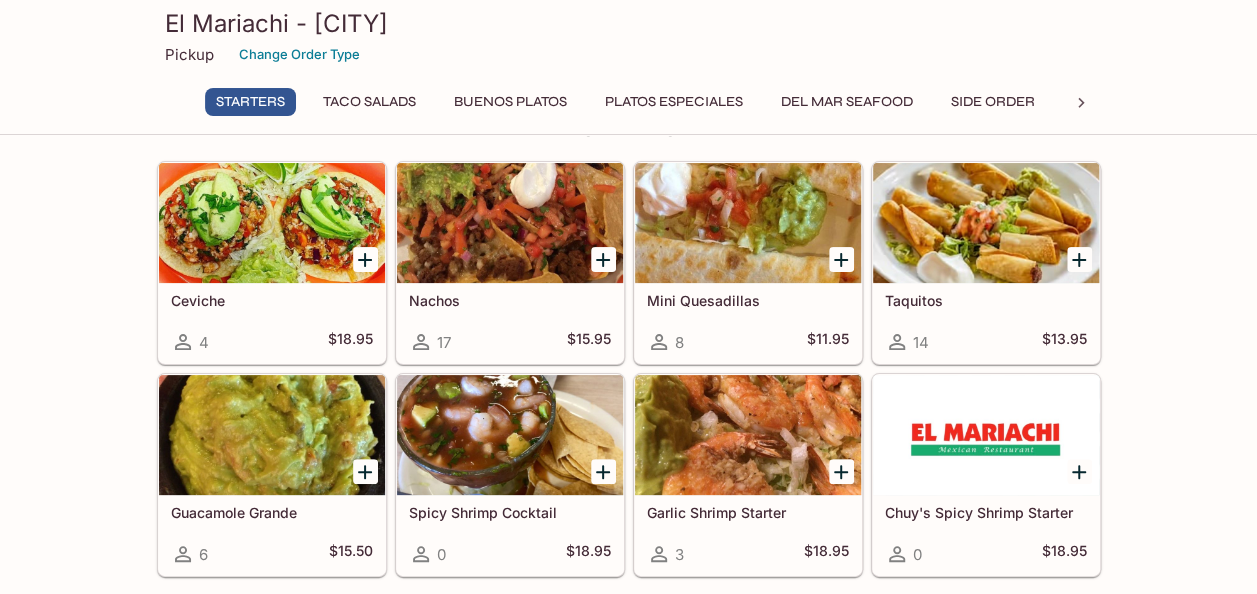 scroll, scrollTop: 48, scrollLeft: 0, axis: vertical 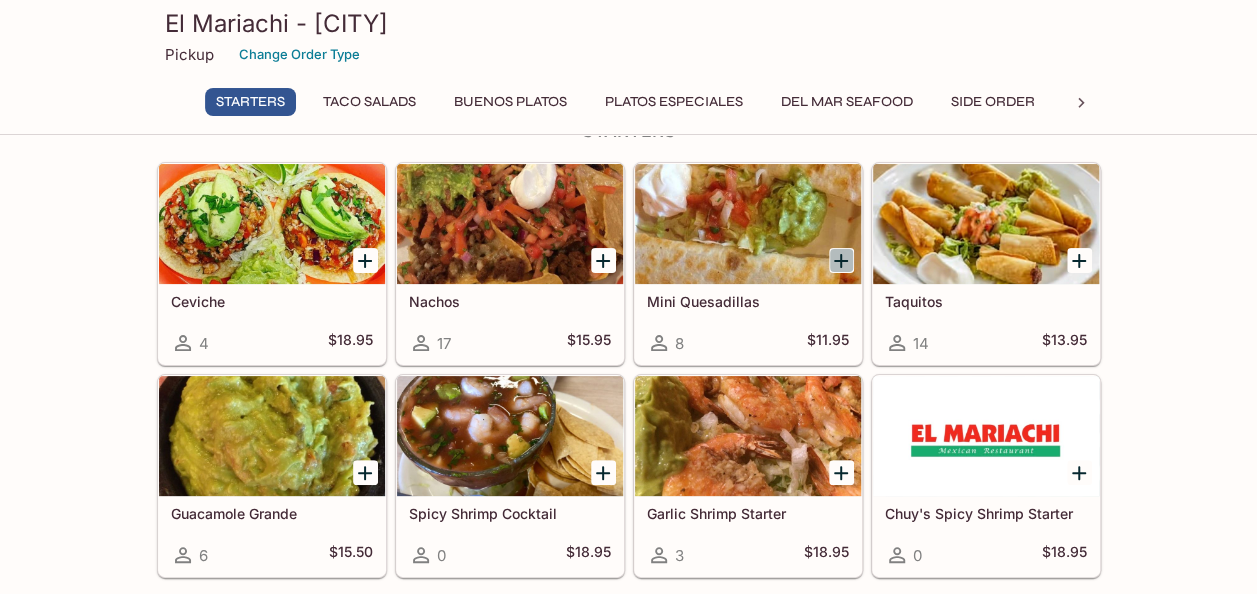 click 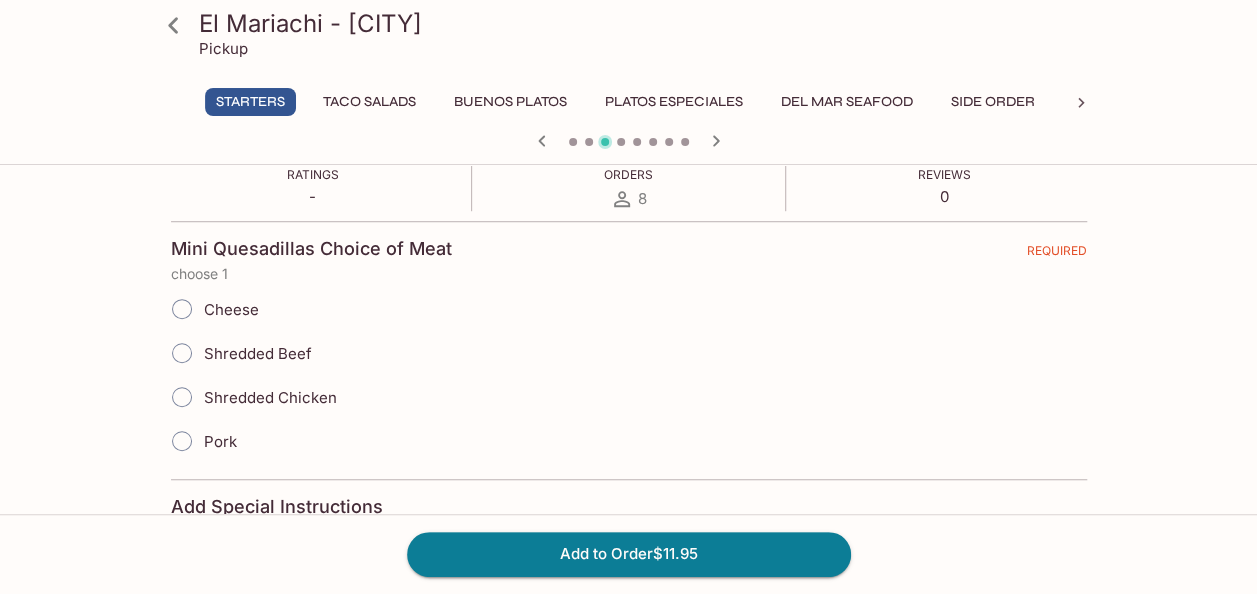 scroll, scrollTop: 402, scrollLeft: 0, axis: vertical 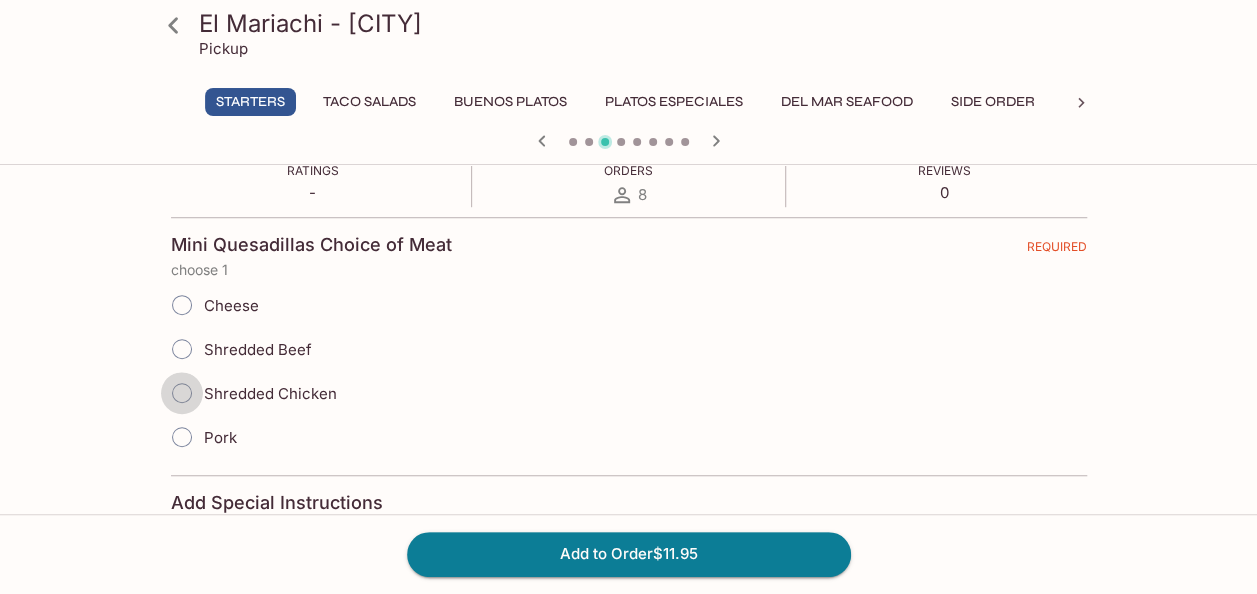 click on "Shredded Chicken" at bounding box center (182, 393) 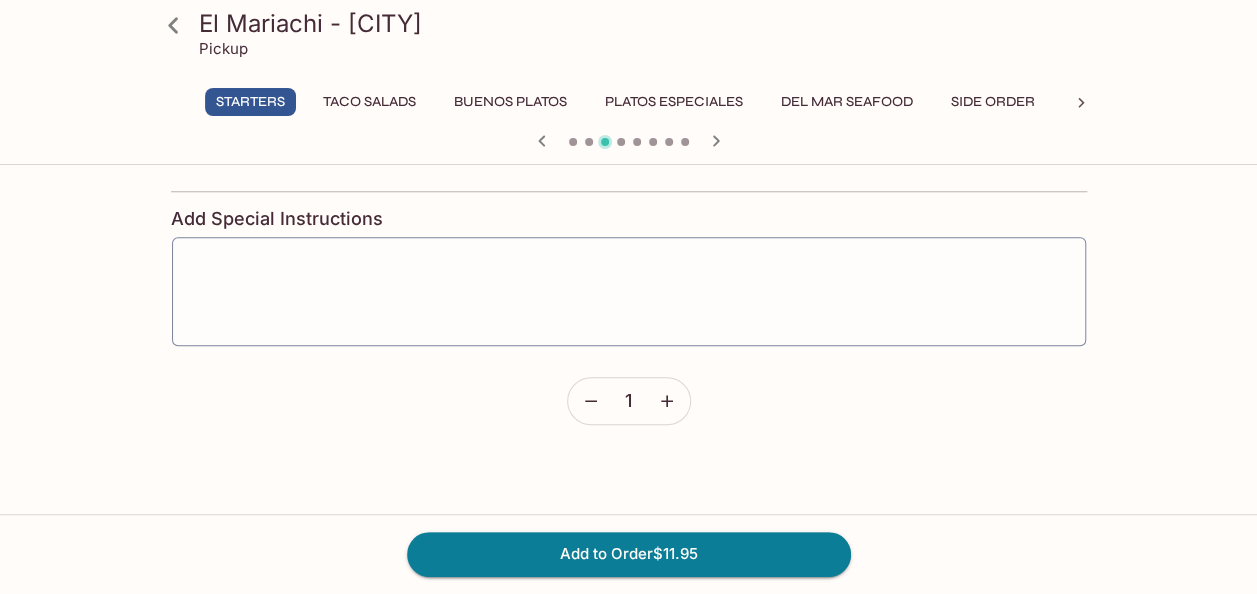 scroll, scrollTop: 688, scrollLeft: 0, axis: vertical 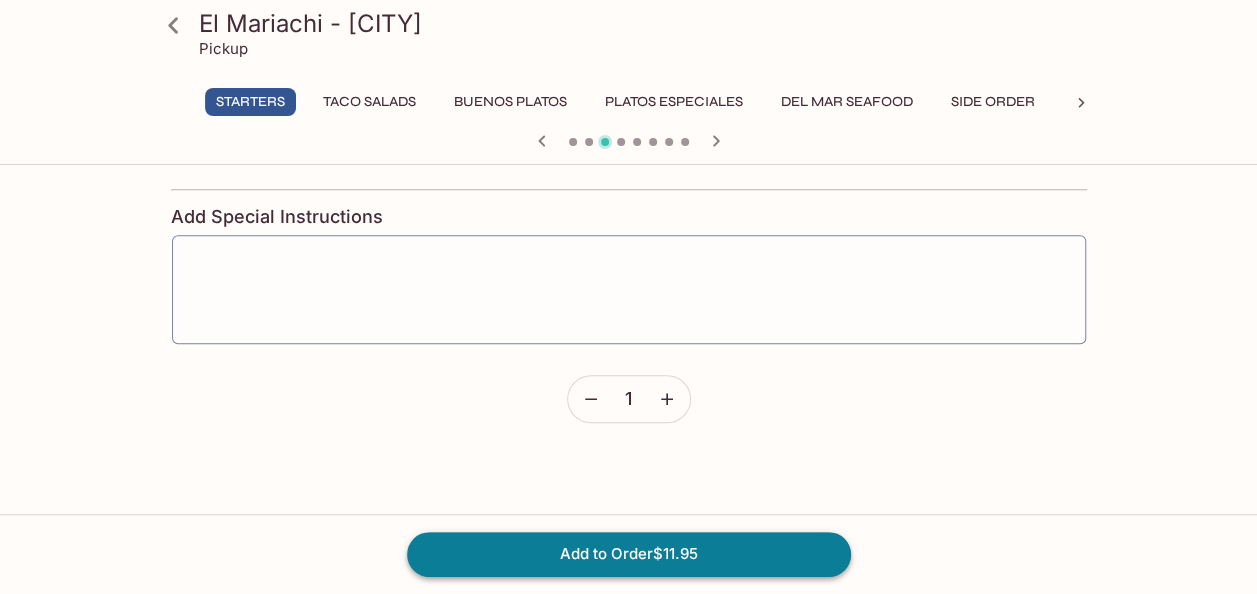 click on "Add to Order  $11.95" at bounding box center (629, 554) 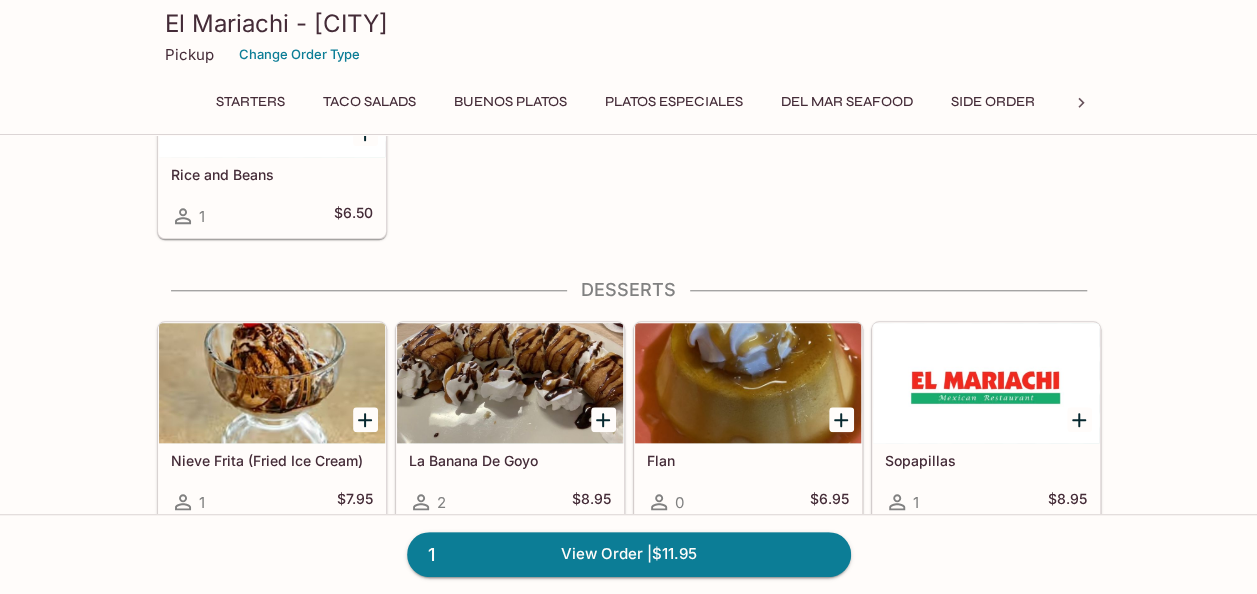 scroll, scrollTop: 4912, scrollLeft: 0, axis: vertical 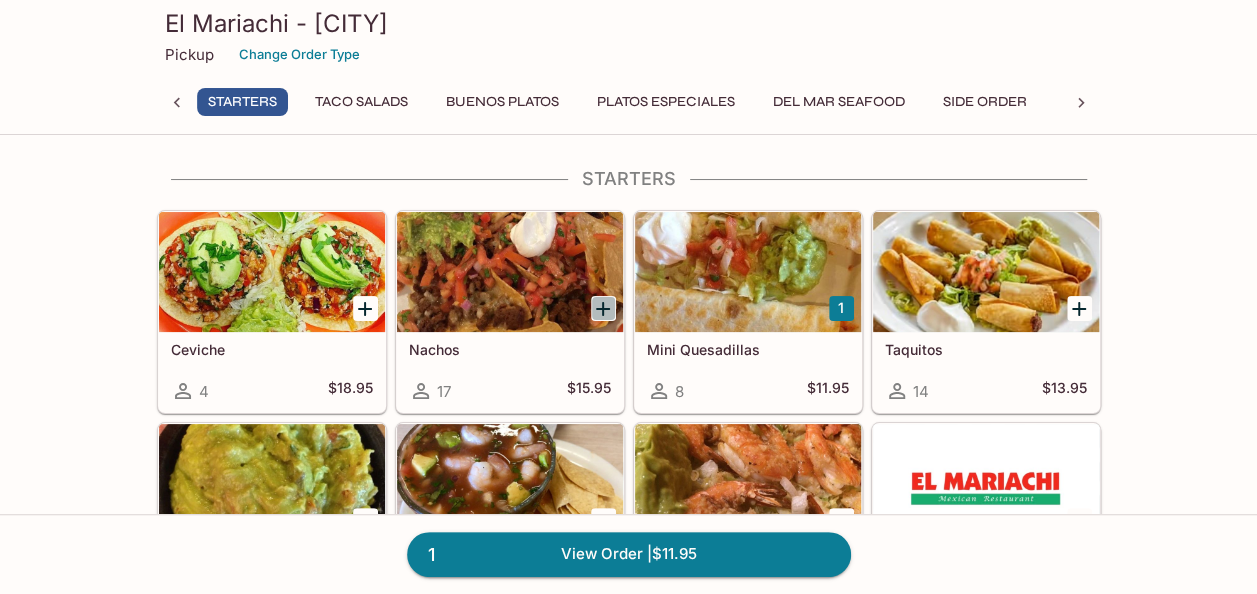 click 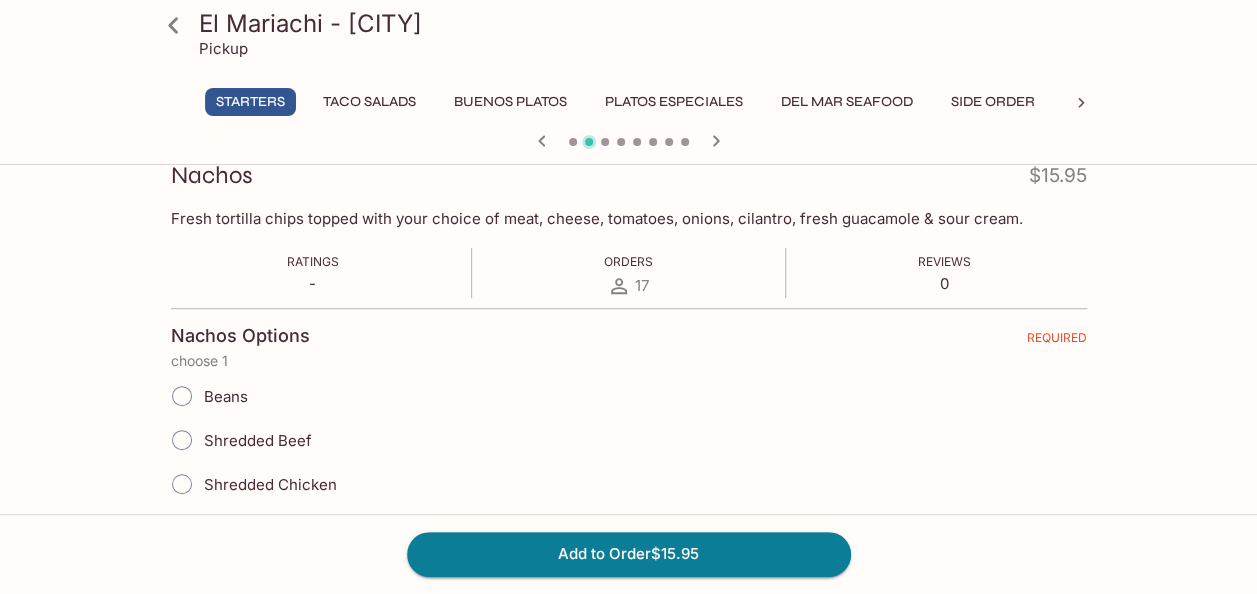 scroll, scrollTop: 292, scrollLeft: 0, axis: vertical 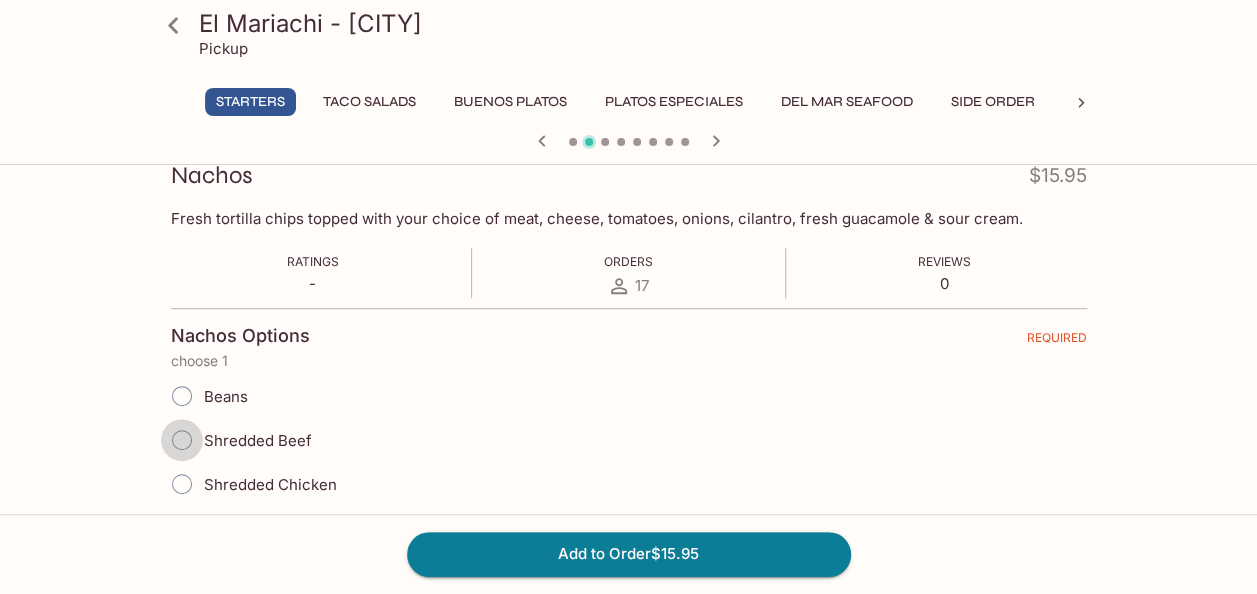click on "Shredded Beef" at bounding box center [182, 440] 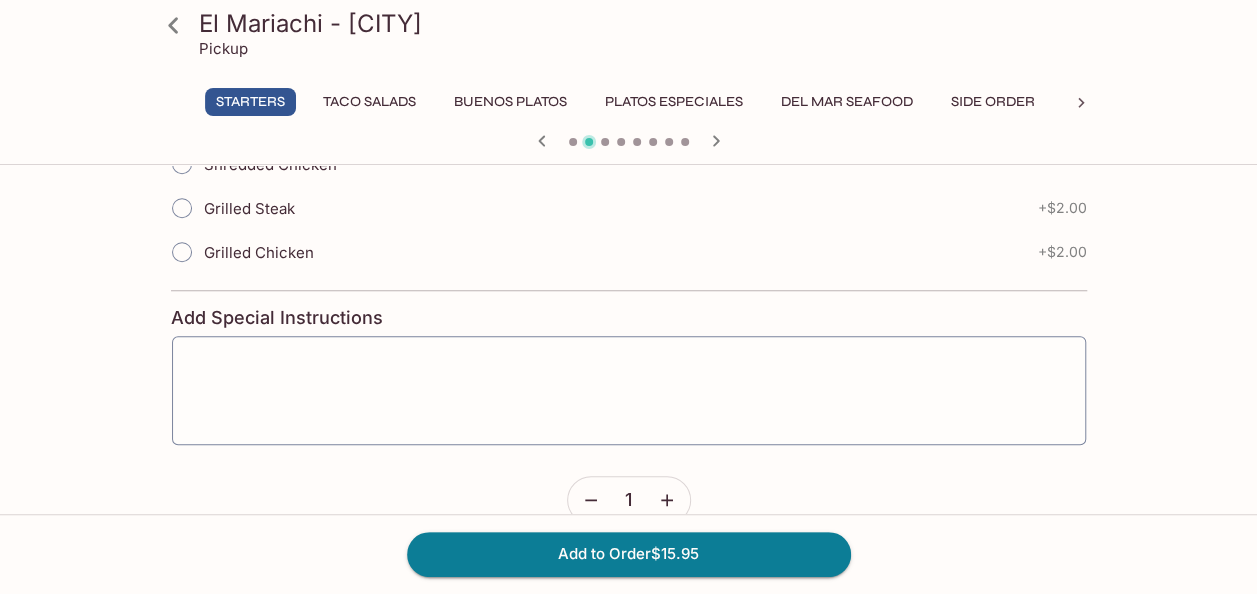 scroll, scrollTop: 614, scrollLeft: 0, axis: vertical 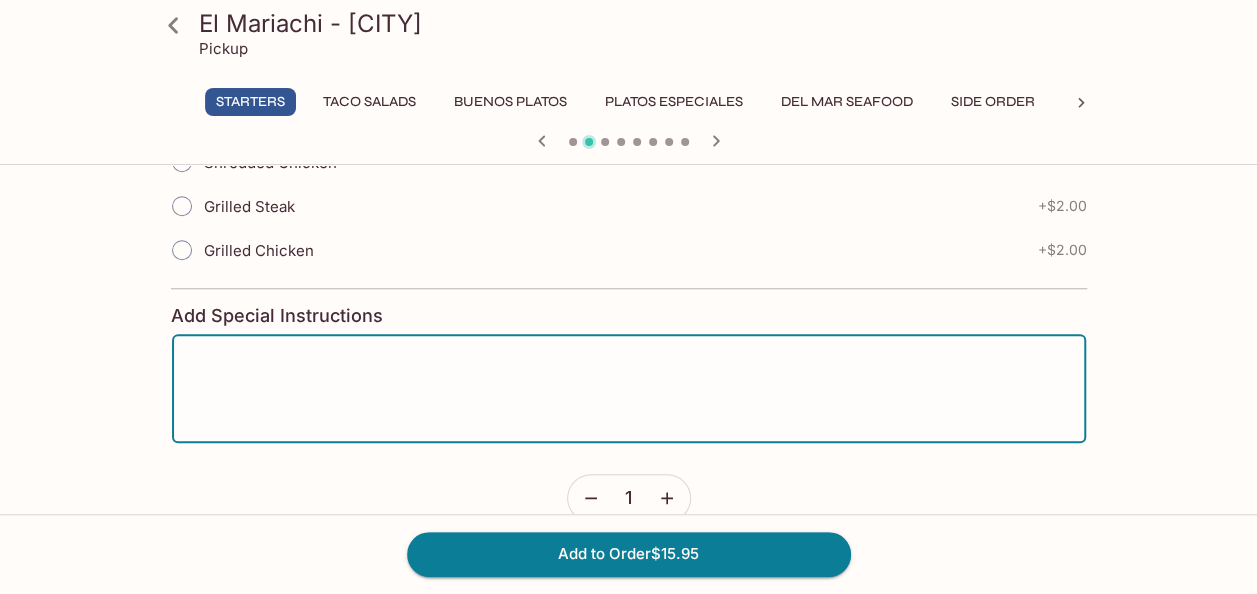 click at bounding box center [629, 389] 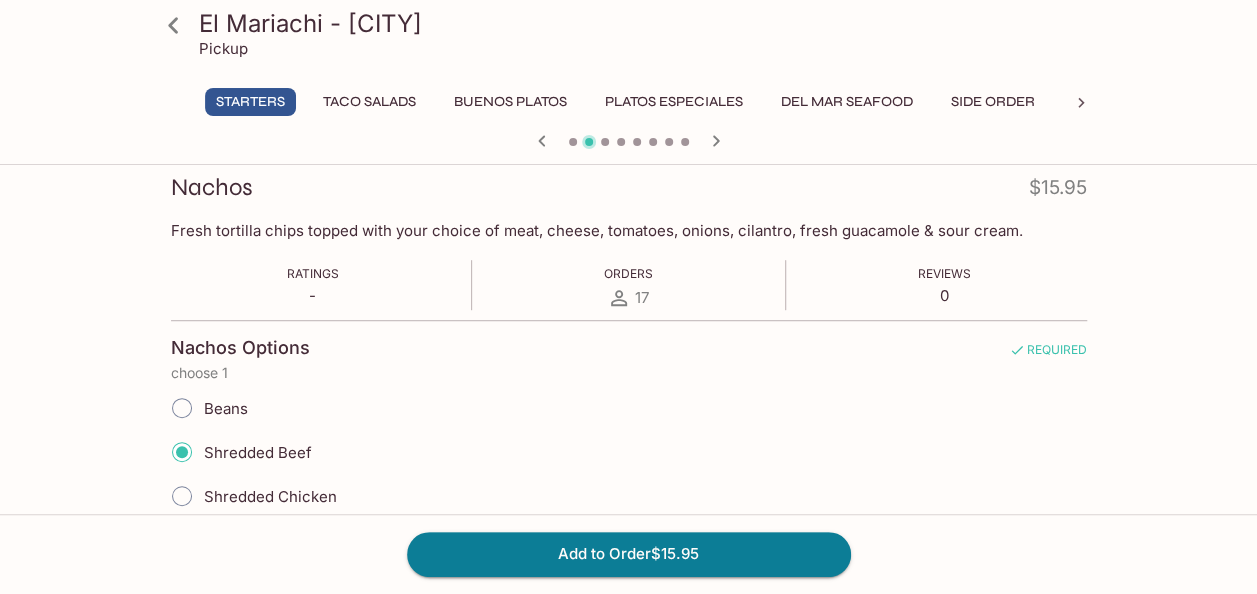 scroll, scrollTop: 278, scrollLeft: 0, axis: vertical 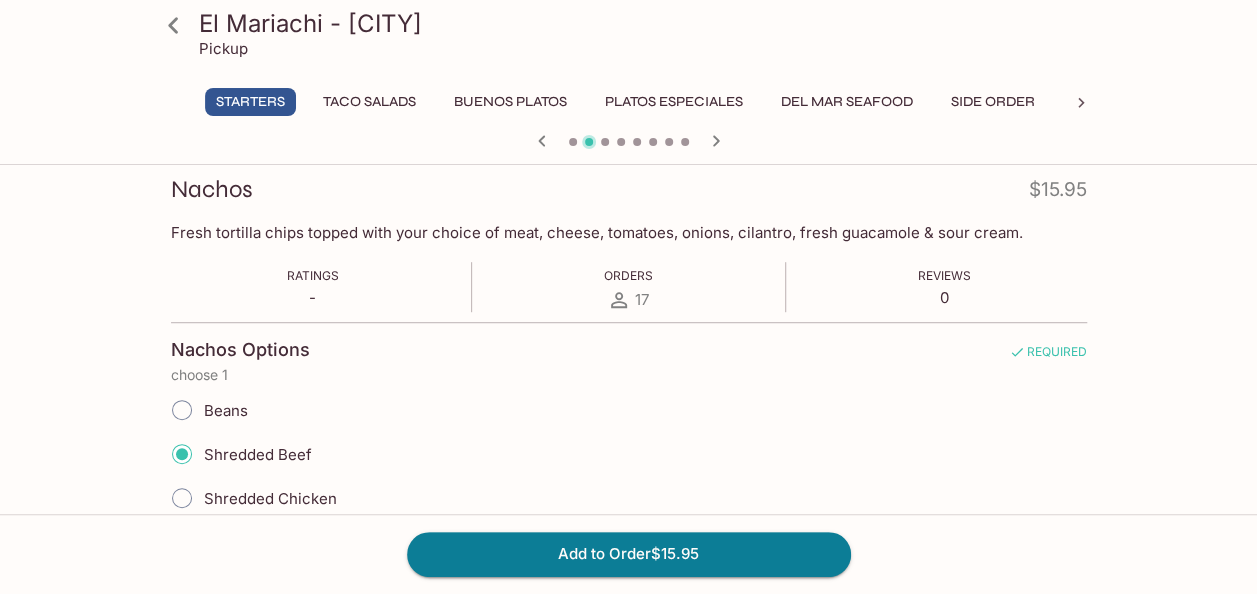 type on "Please put guacamole and sour cream on the side." 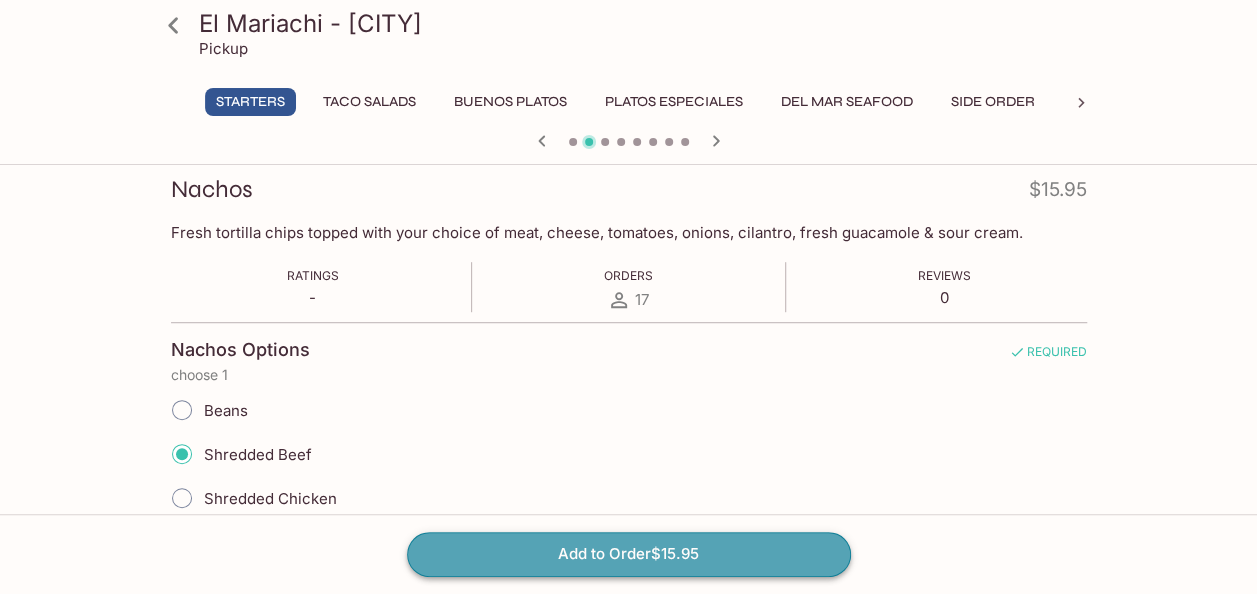click on "Add to Order  $15.95" at bounding box center (629, 554) 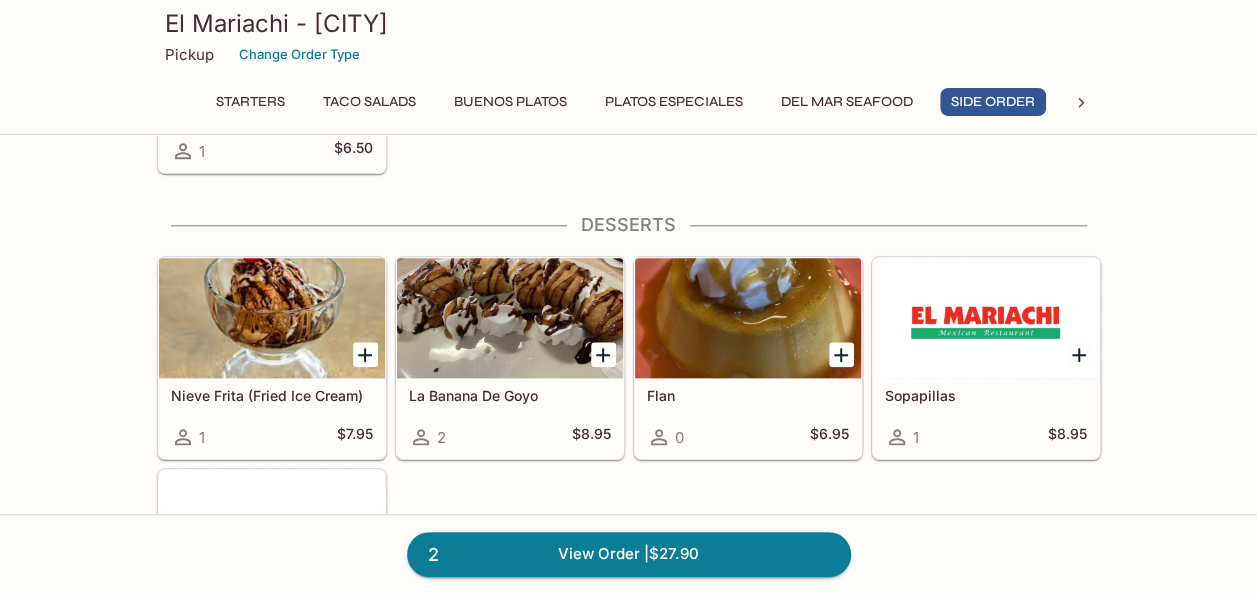 scroll, scrollTop: 4667, scrollLeft: 0, axis: vertical 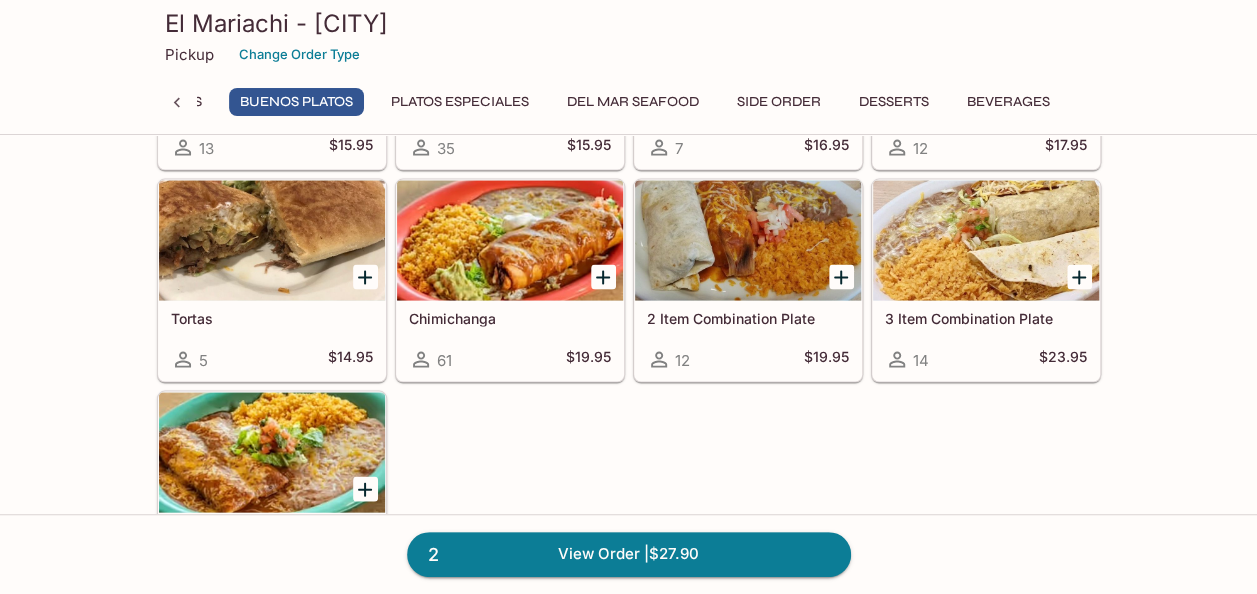 click on "Carne Asada Chile Relleno 8 $17.95 Shredded Beef Chile Relleno 3 $15.95 Shredded Chicken Chile Relleno 2 $15.95 Cheese Chile Relleno 4 $13.95 Fish Chile Relleno 2 $18.95 Crab Chile Relleno 0 $18.95 Shrimp Chile Relleno 1 $18.95 Tamales 4 $16.95 Sopes 2 $14.95 Un Burrito 2 $14.95 Un Burrito Premium 26 $19.95 Flautas 19 $14.95 Quesadillas Degollado 13 $15.95 Dos Enchiladas 35 $15.95 Dos Tacos 7 $16.95 Dos Tacos Premium 12 $17.95 Tortas 5 $14.95 Chimichanga 61 $19.95 2 Item Combination Plate 12 $19.95 3 Item Combination Plate 14 $23.95 Kids and Seniors (Los Niños o Abuelos) 14 $11.95" at bounding box center (625, -42) 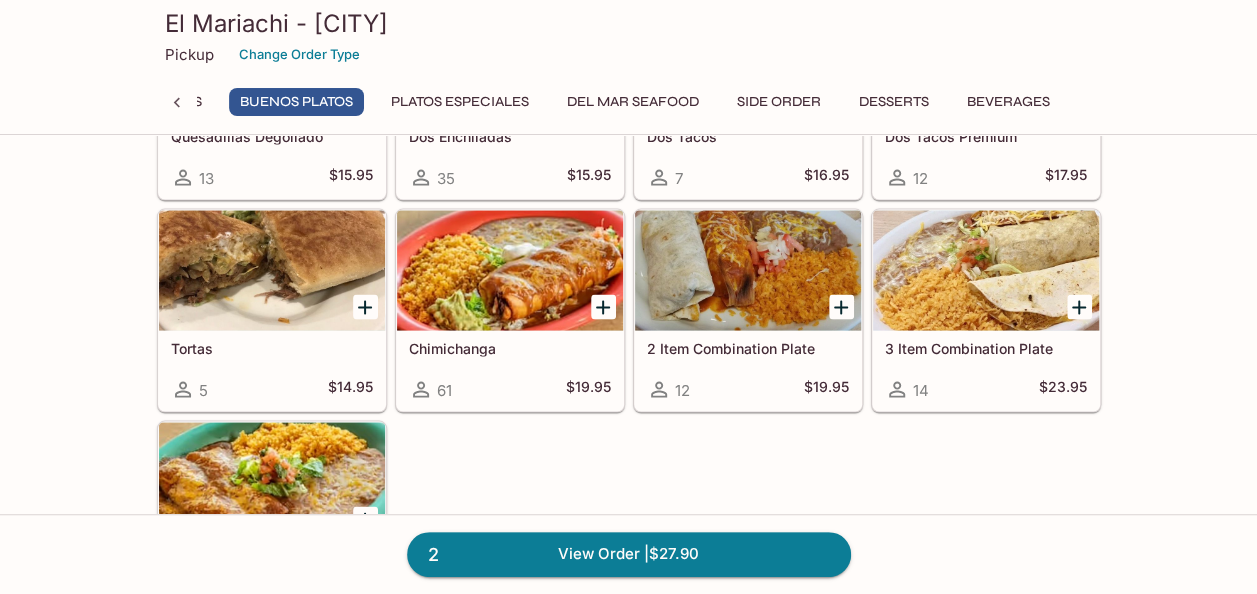click on "Carne Asada Chile Relleno 8 $17.95 Shredded Beef Chile Relleno 3 $15.95 Shredded Chicken Chile Relleno 2 $15.95 Cheese Chile Relleno 4 $13.95 Fish Chile Relleno 2 $18.95 Crab Chile Relleno 0 $18.95 Shrimp Chile Relleno 1 $18.95 Tamales 4 $16.95 Sopes 2 $14.95 Un Burrito 2 $14.95 Un Burrito Premium 26 $19.95 Flautas 19 $14.95 Quesadillas Degollado 13 $15.95 Dos Enchiladas 35 $15.95 Dos Tacos 7 $16.95 Dos Tacos Premium 12 $17.95 Tortas 5 $14.95 Chimichanga 61 $19.95 2 Item Combination Plate 12 $19.95 3 Item Combination Plate 14 $23.95 Kids and Seniors (Los Niños o Abuelos) 14 $11.95" at bounding box center (625, -12) 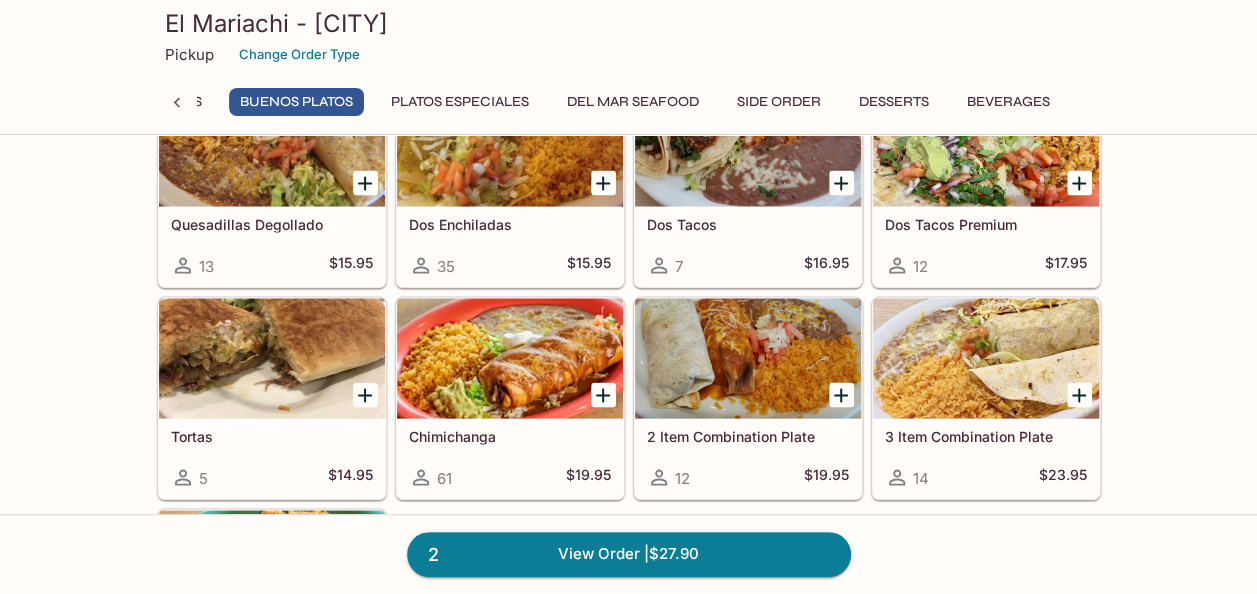 scroll, scrollTop: 1756, scrollLeft: 0, axis: vertical 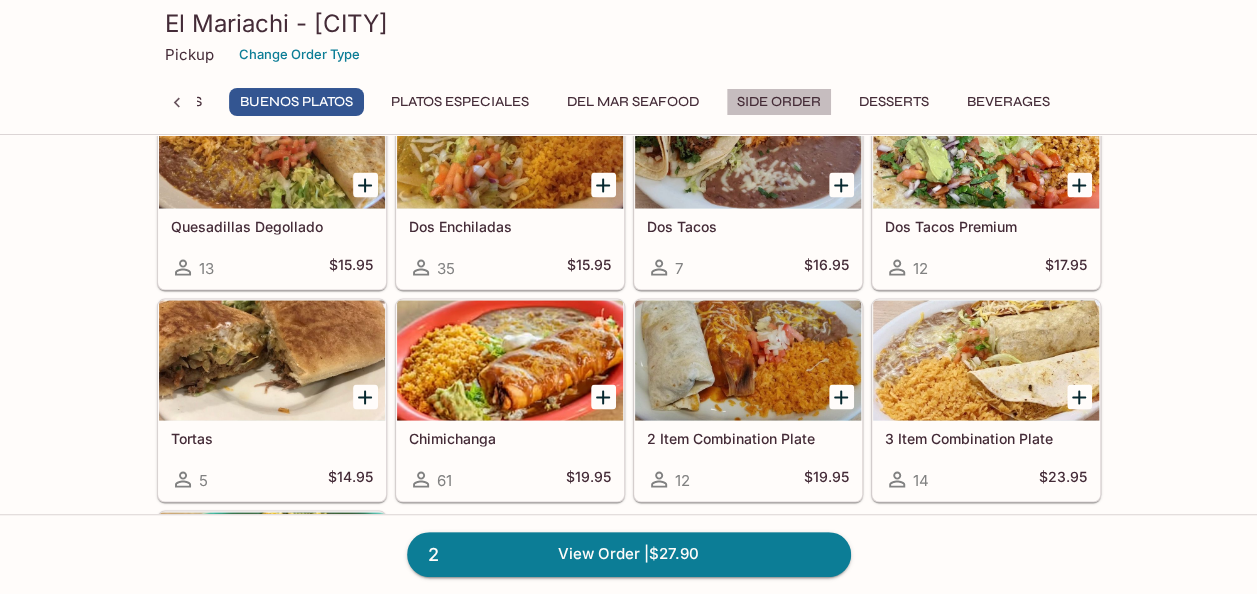 click on "Side Order" at bounding box center (779, 102) 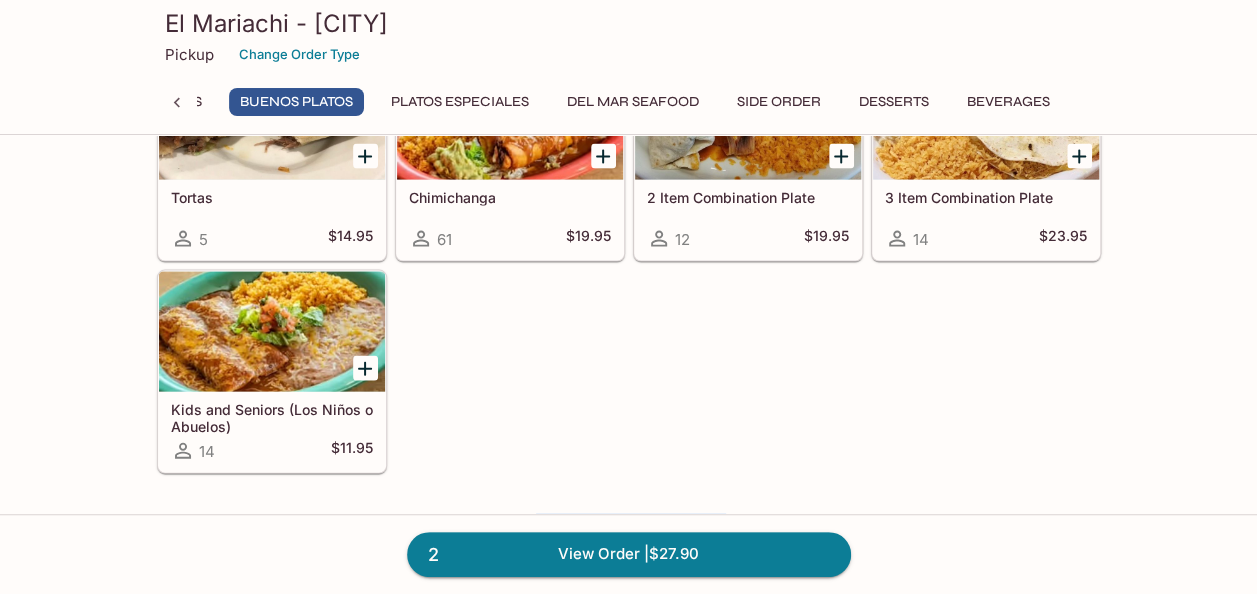 scroll, scrollTop: 1998, scrollLeft: 0, axis: vertical 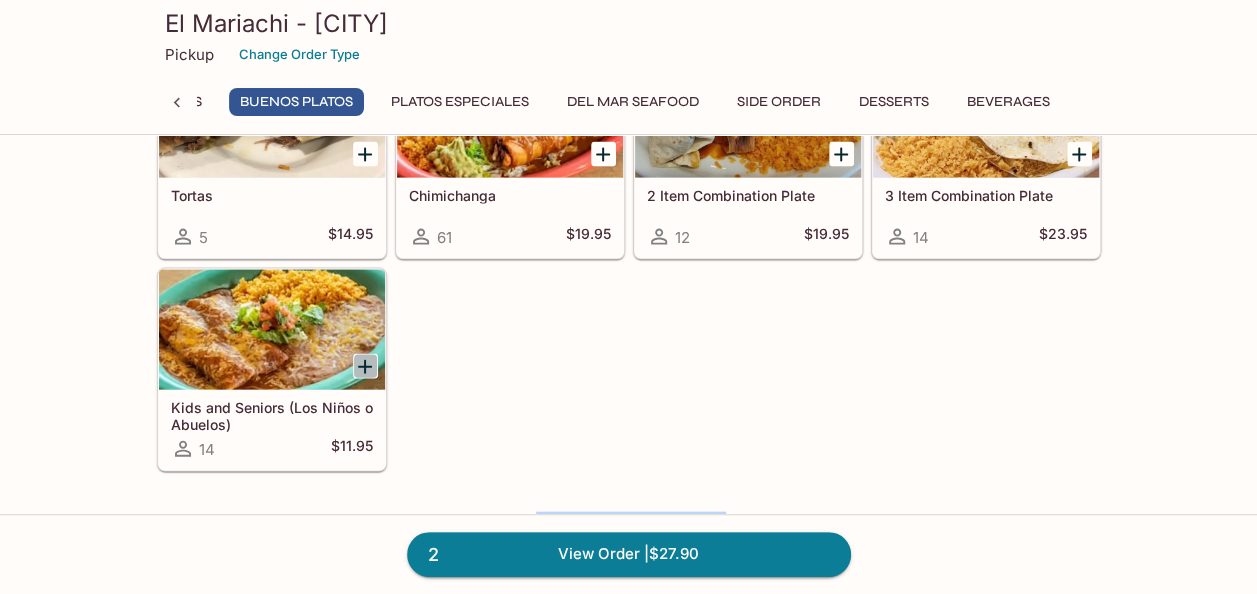 click 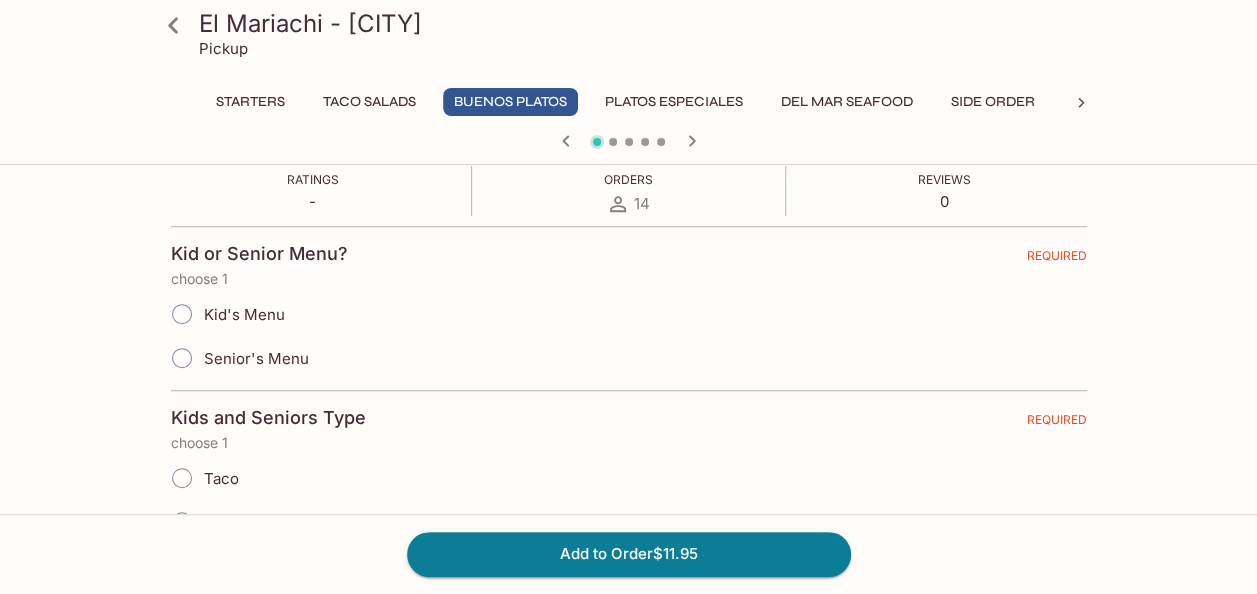 scroll, scrollTop: 375, scrollLeft: 0, axis: vertical 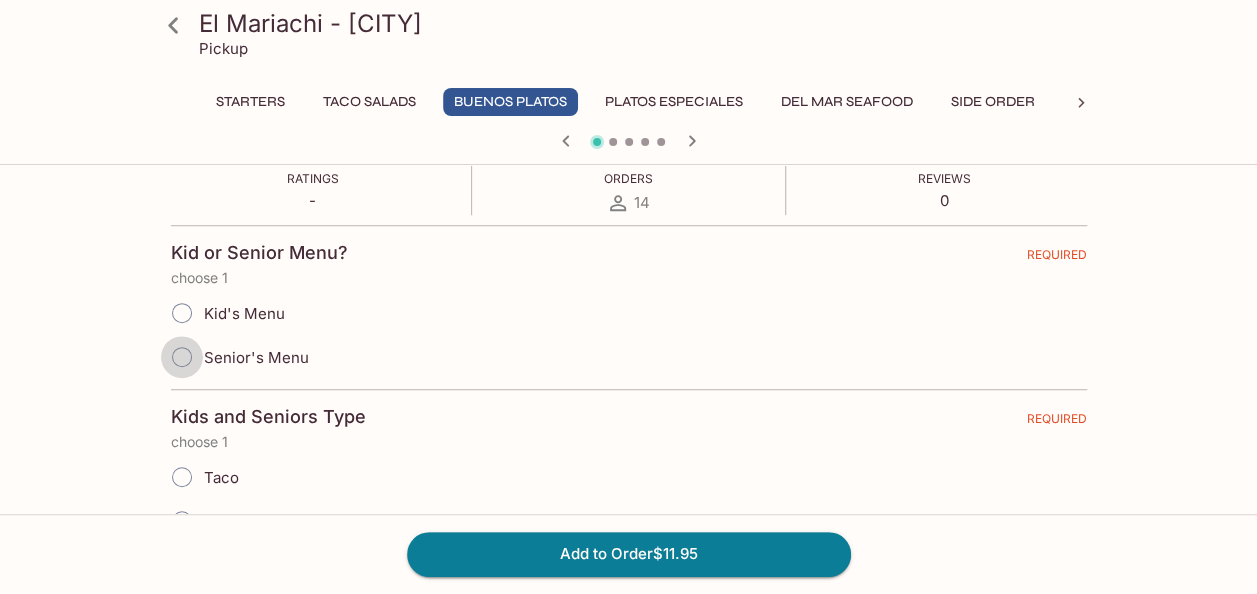click on "Senior's Menu" at bounding box center [182, 357] 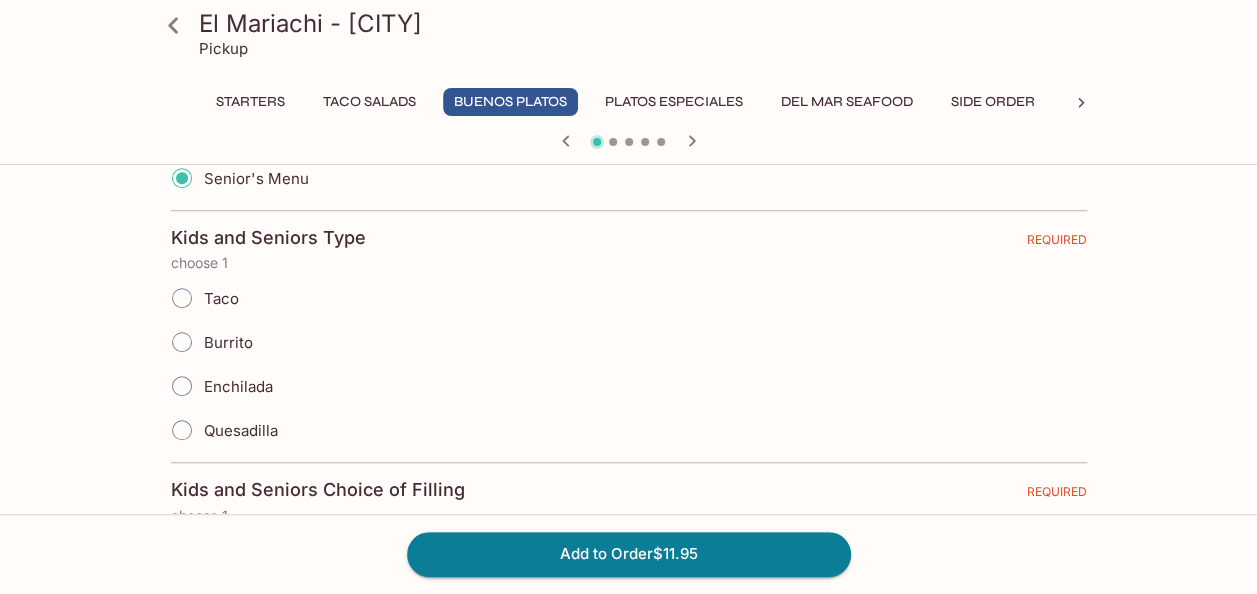 scroll, scrollTop: 555, scrollLeft: 0, axis: vertical 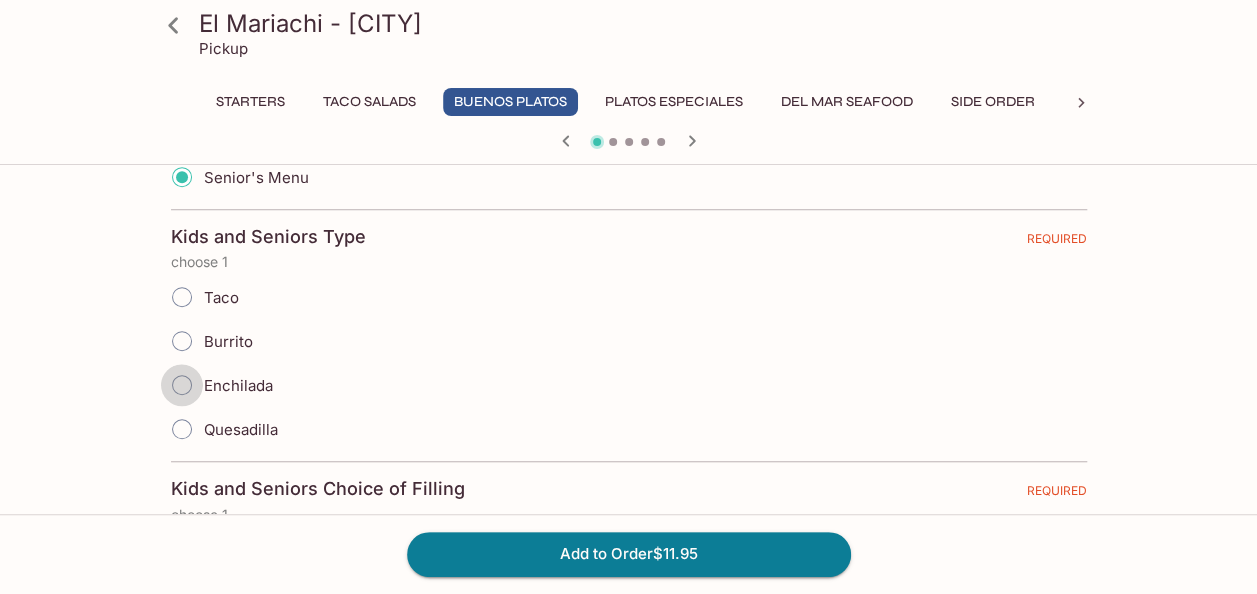 click on "Enchilada" at bounding box center [182, 385] 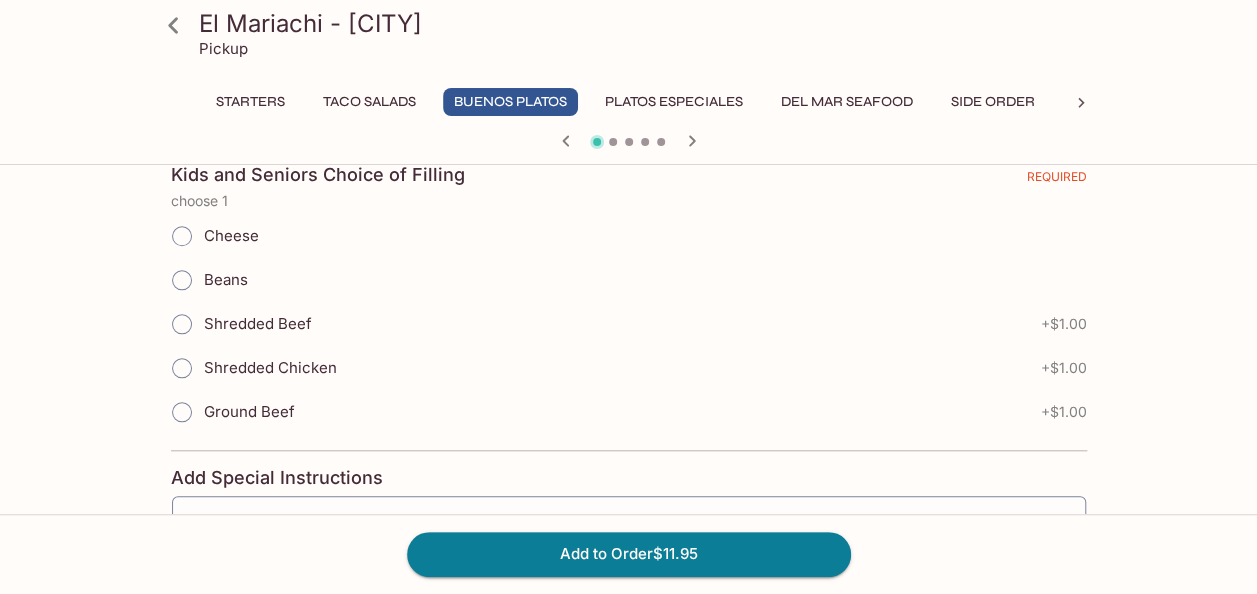scroll, scrollTop: 875, scrollLeft: 0, axis: vertical 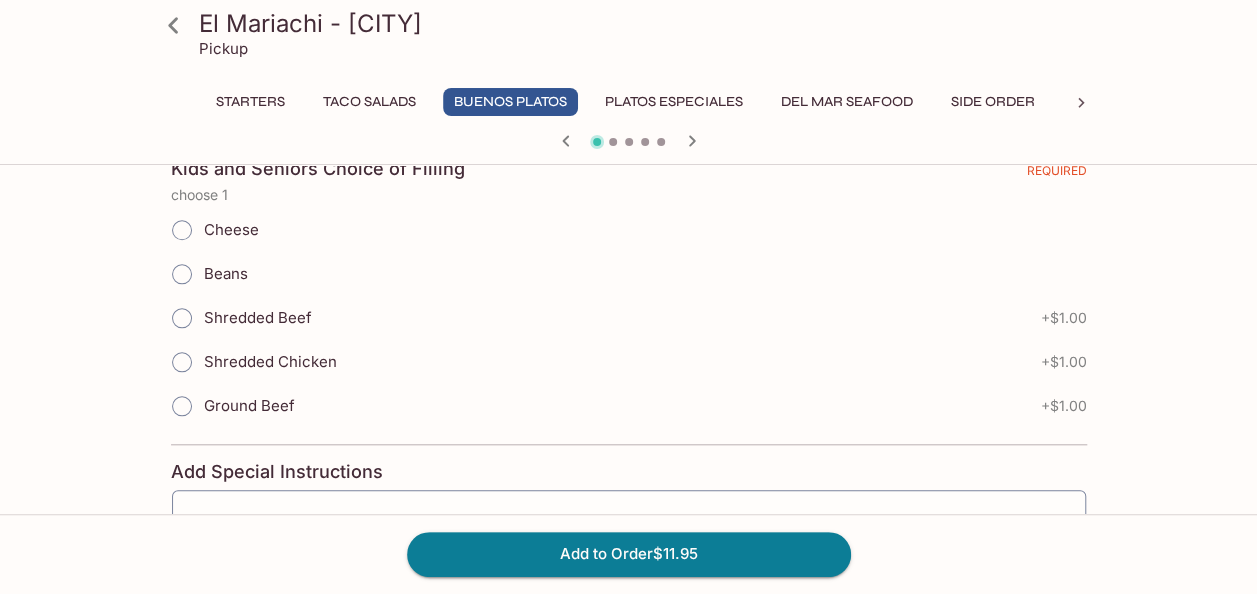 click on "Cheese" at bounding box center [182, 230] 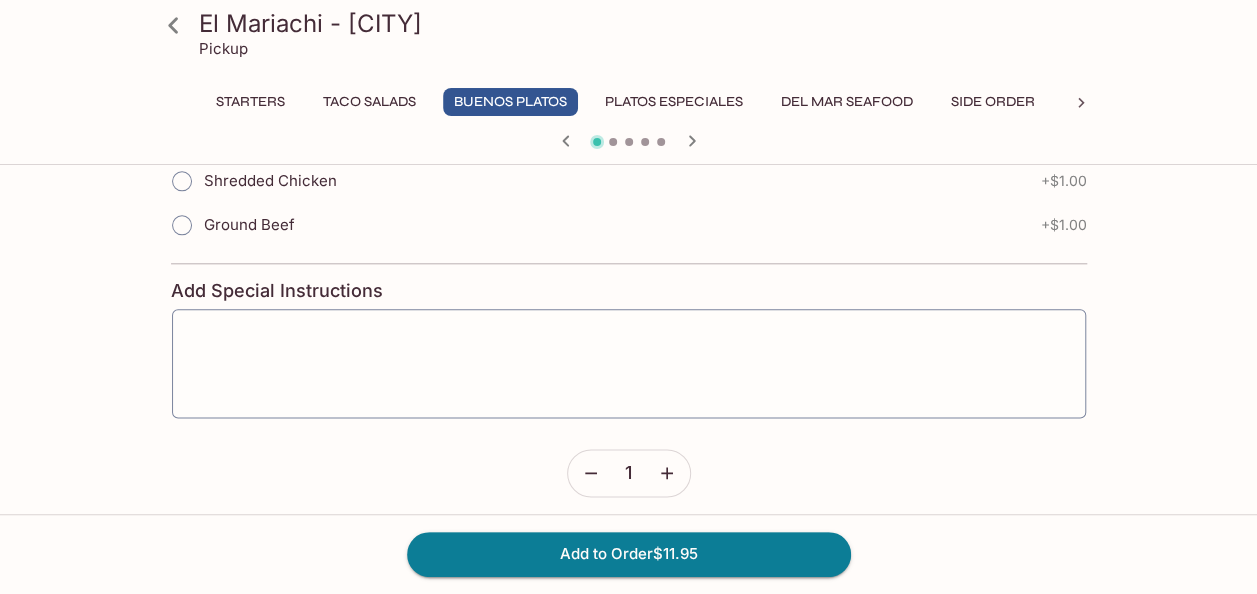 scroll, scrollTop: 1058, scrollLeft: 0, axis: vertical 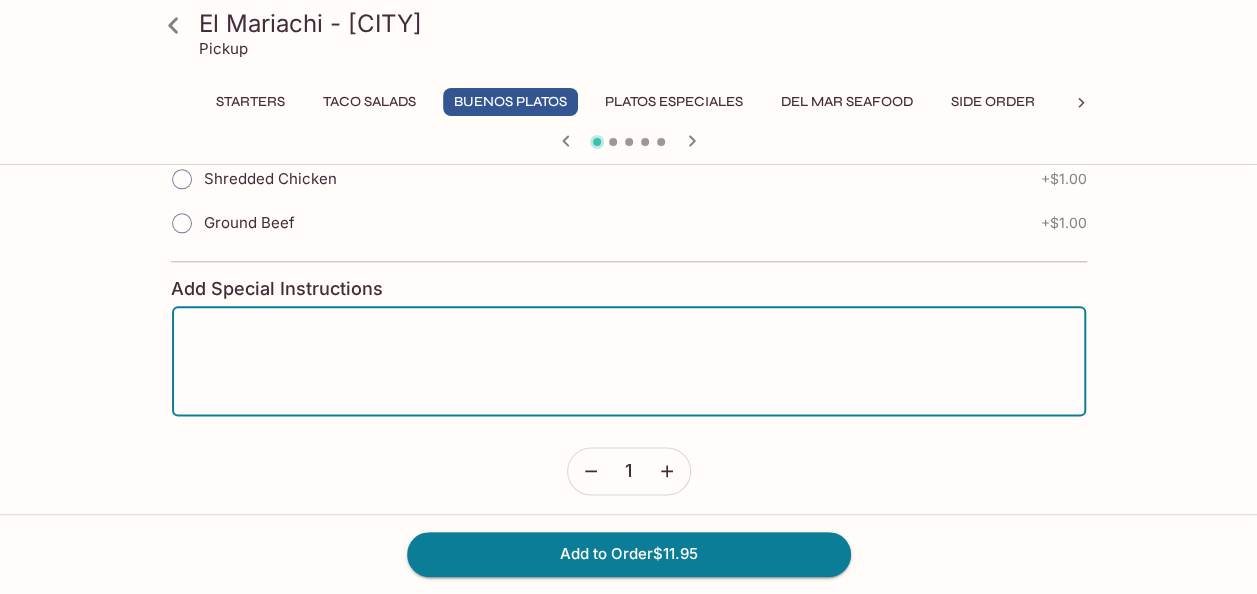click at bounding box center (629, 361) 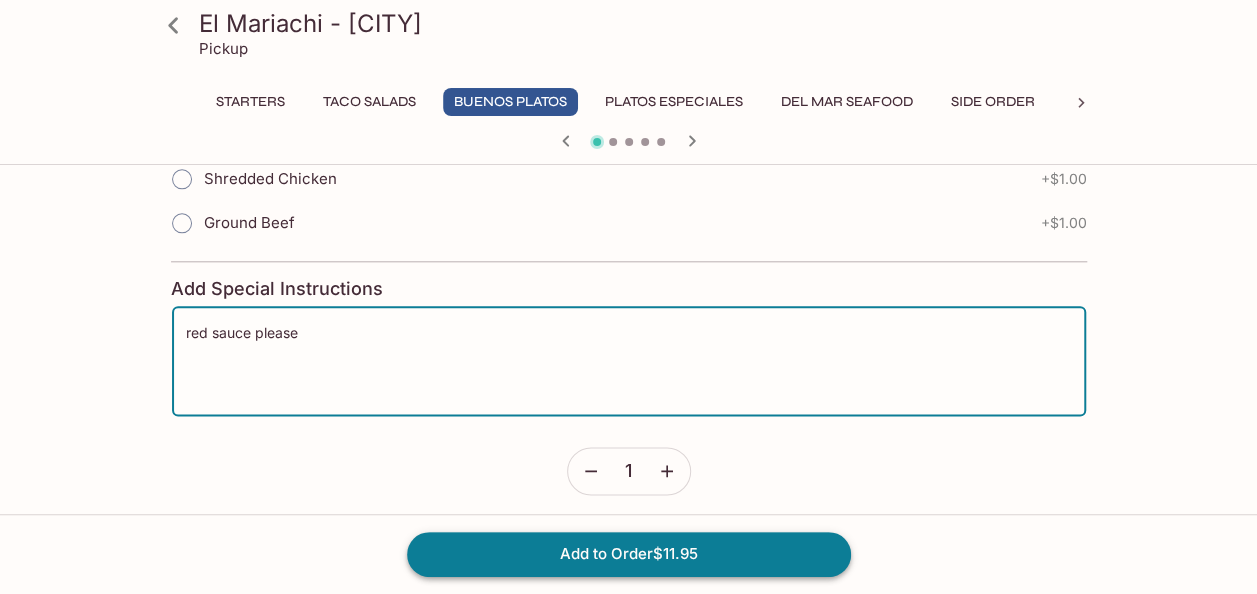 type on "red sauce please" 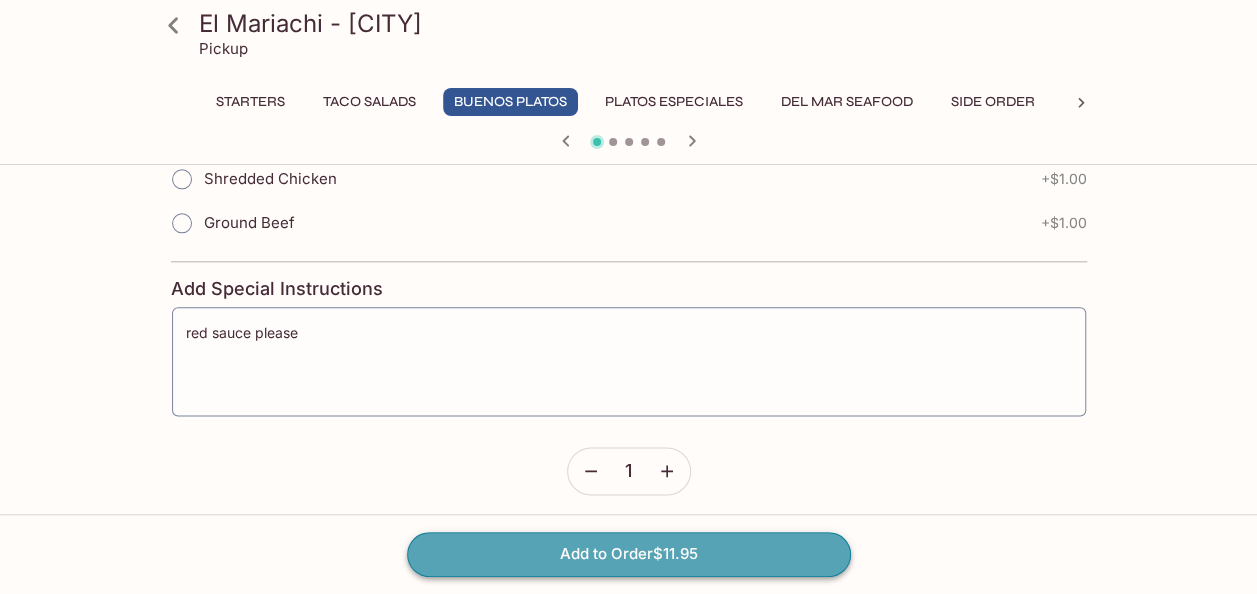 click on "Add to Order  $11.95" at bounding box center (629, 554) 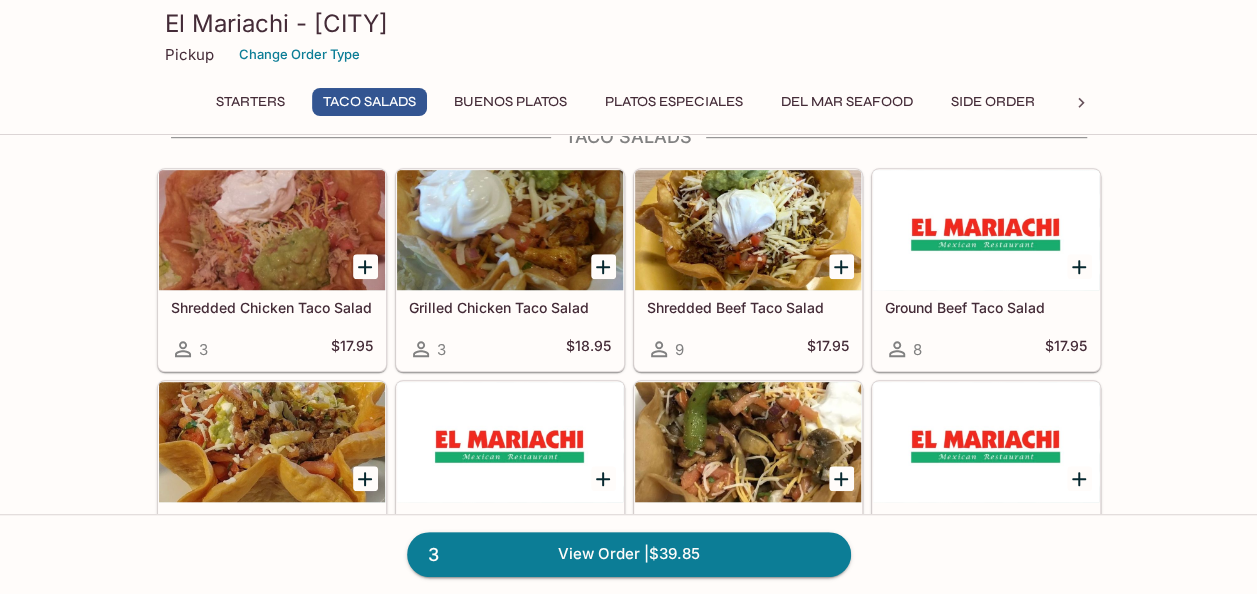 scroll, scrollTop: 541, scrollLeft: 0, axis: vertical 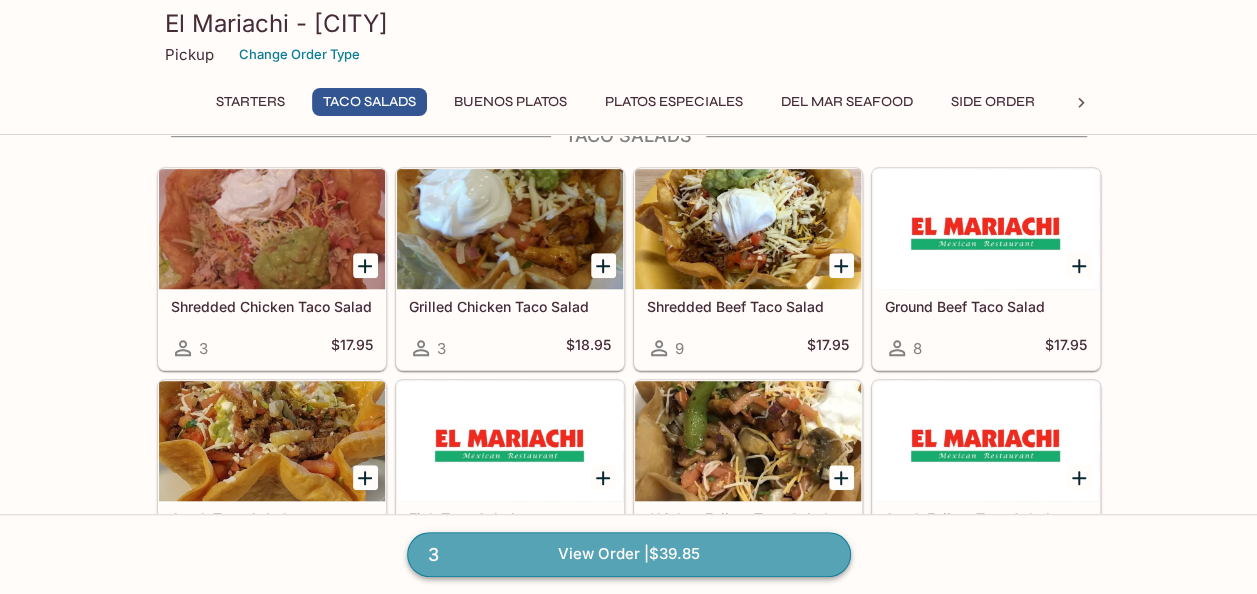 click on "3 View Order |  $39.85" at bounding box center (629, 554) 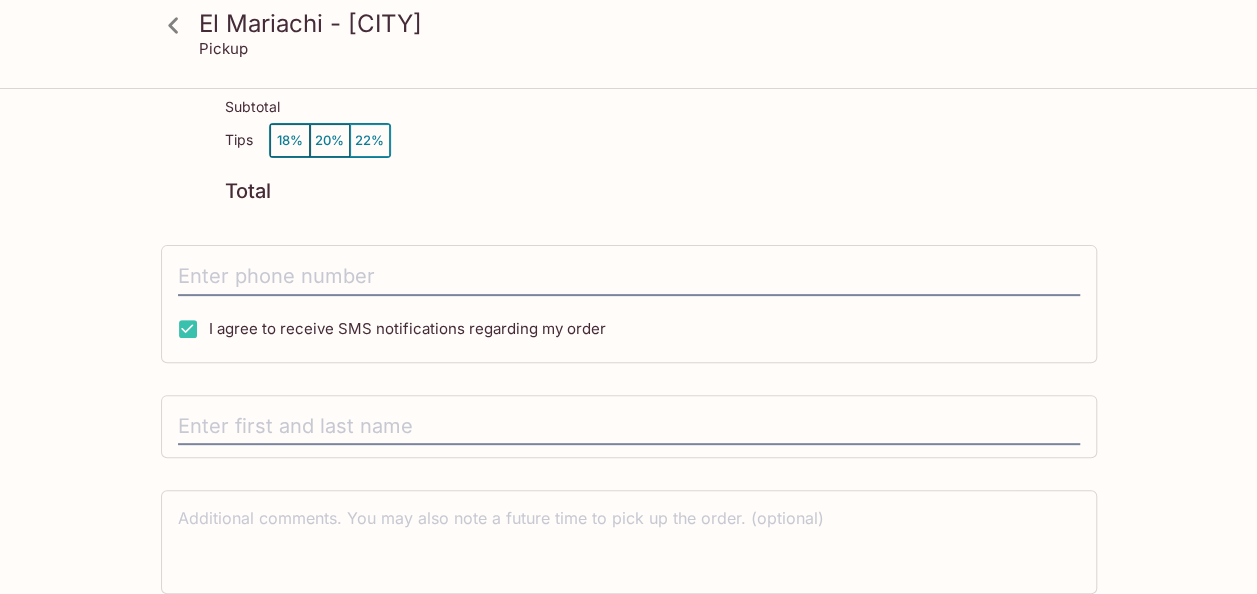scroll, scrollTop: 0, scrollLeft: 0, axis: both 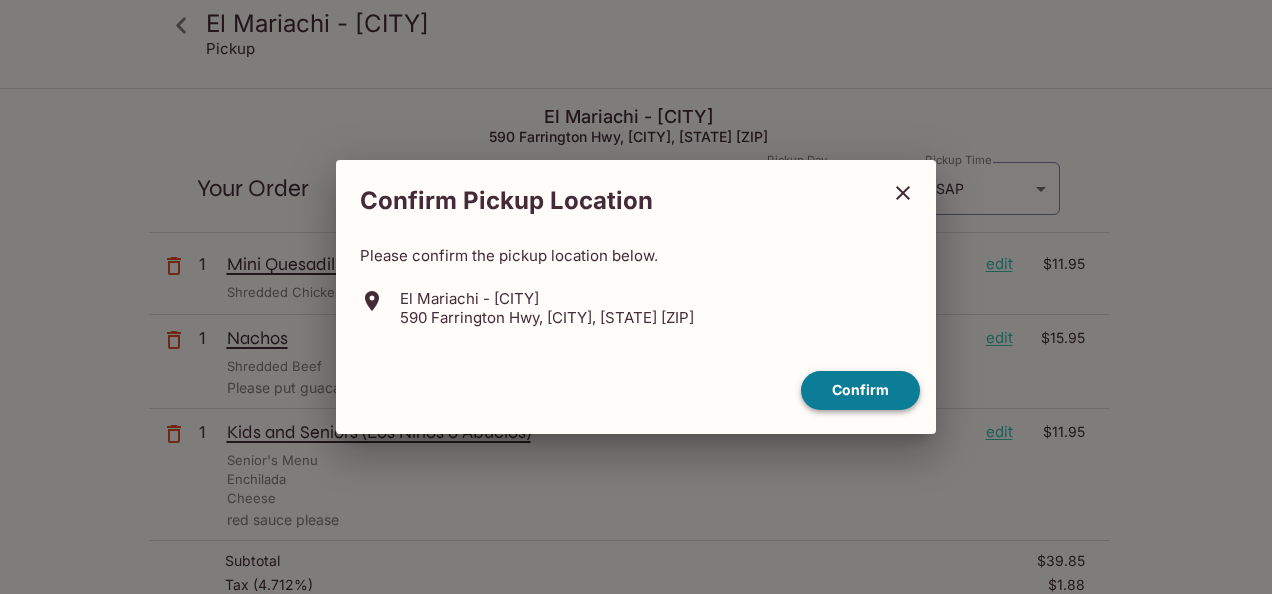 click on "Confirm" at bounding box center [860, 390] 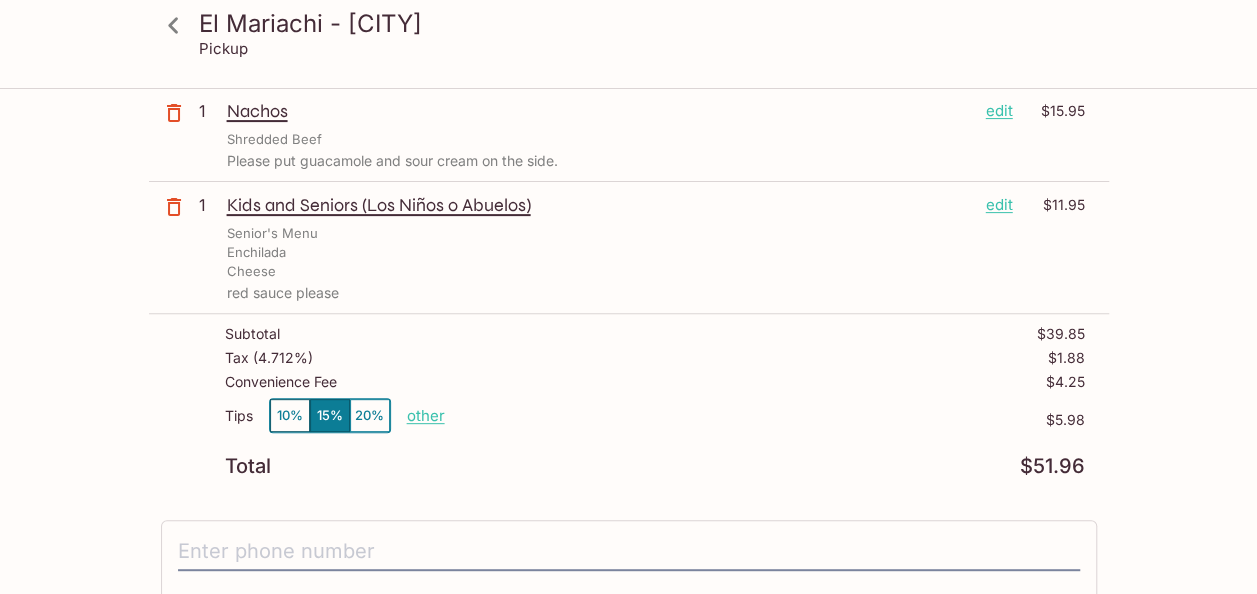 scroll, scrollTop: 228, scrollLeft: 0, axis: vertical 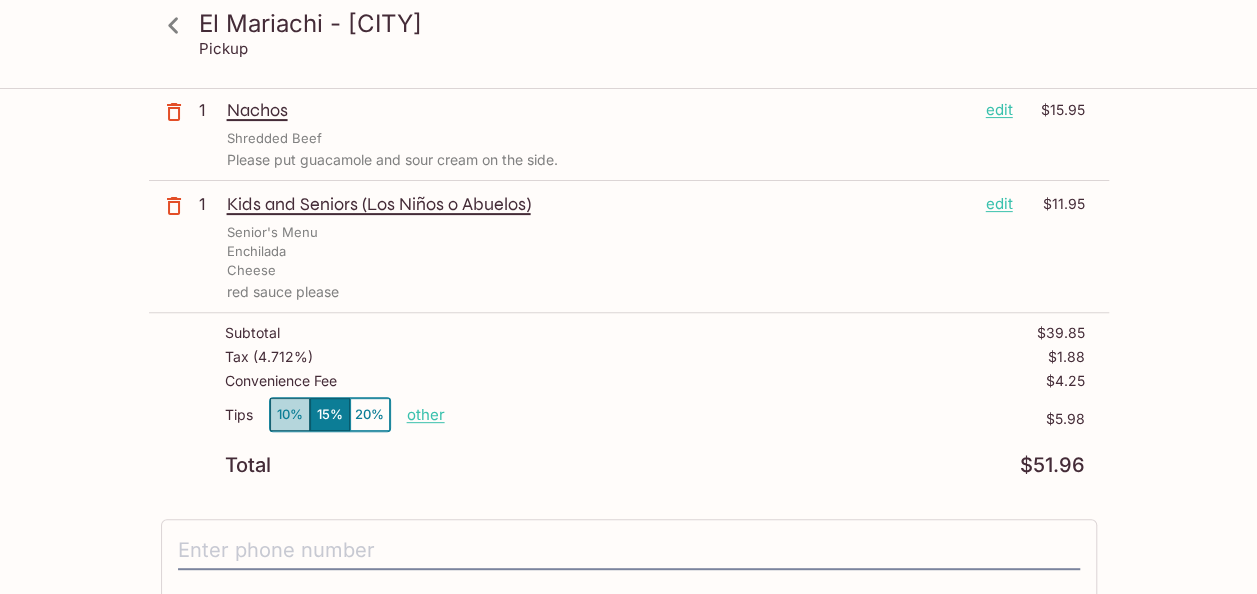 click on "10%" at bounding box center (290, 414) 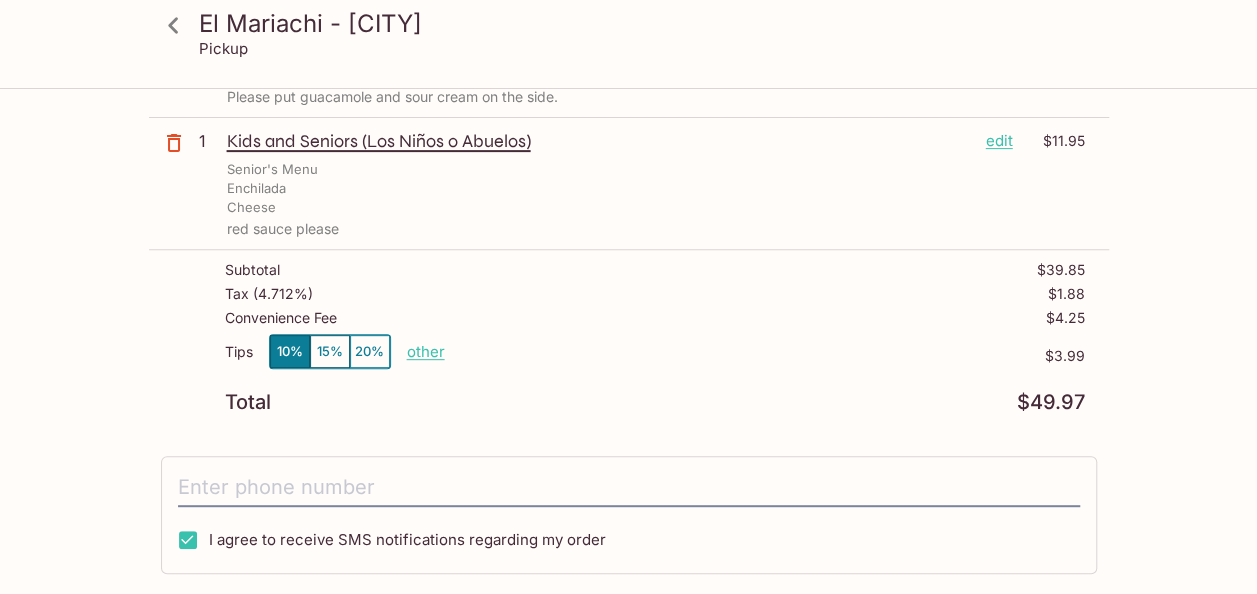 scroll, scrollTop: 292, scrollLeft: 0, axis: vertical 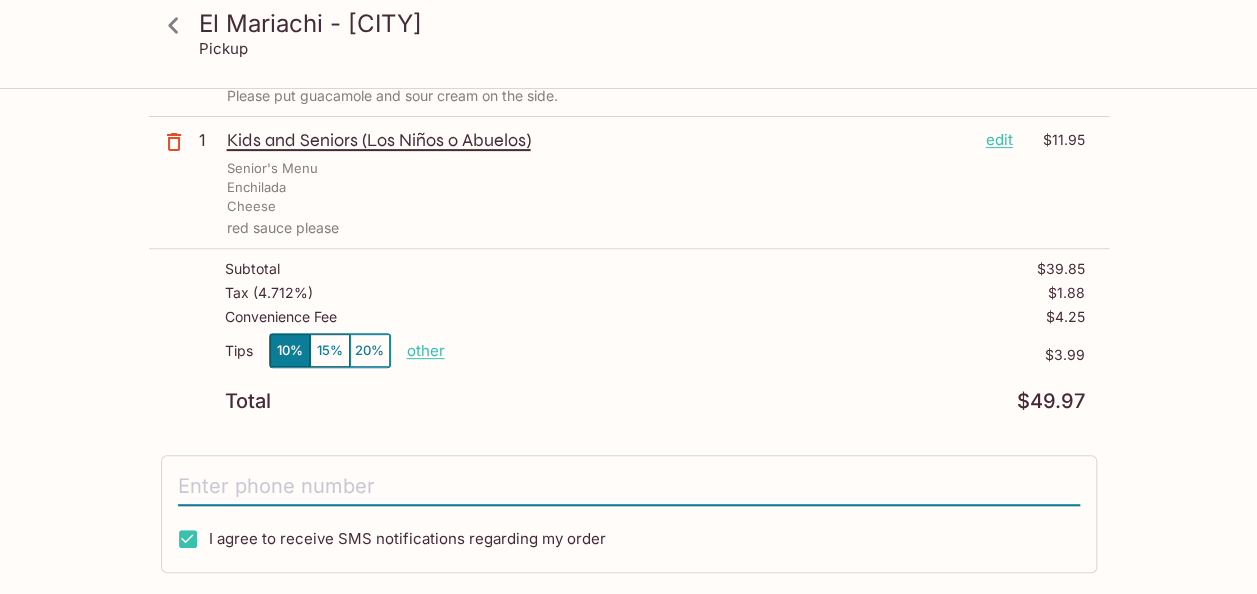 click at bounding box center [629, 487] 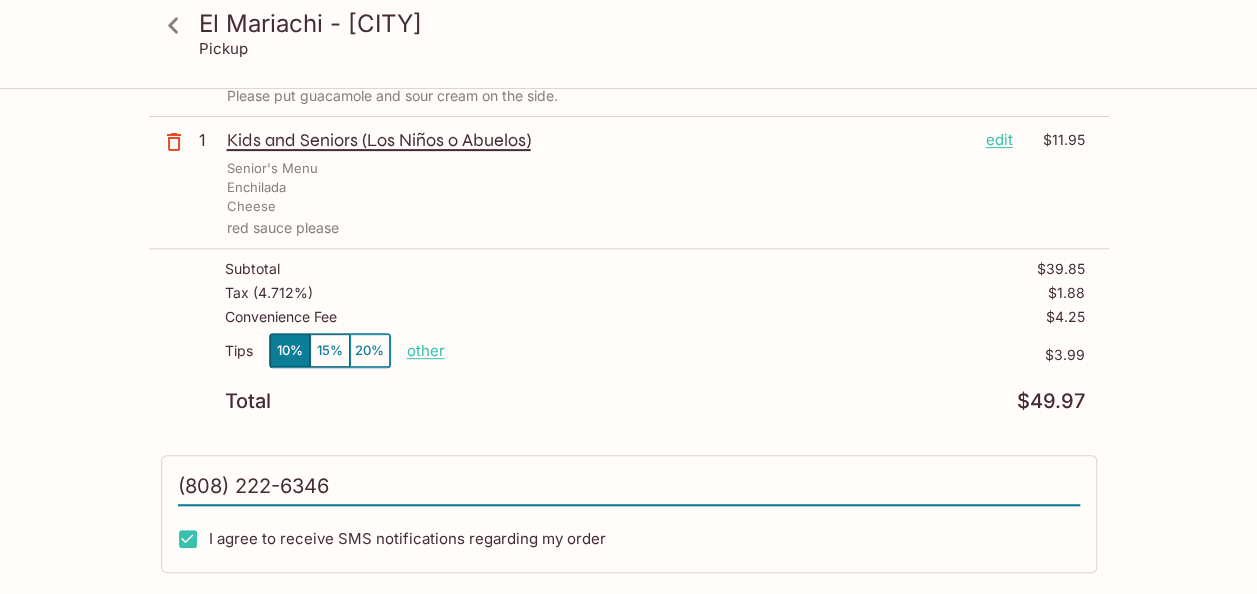 type on "[NAME]" 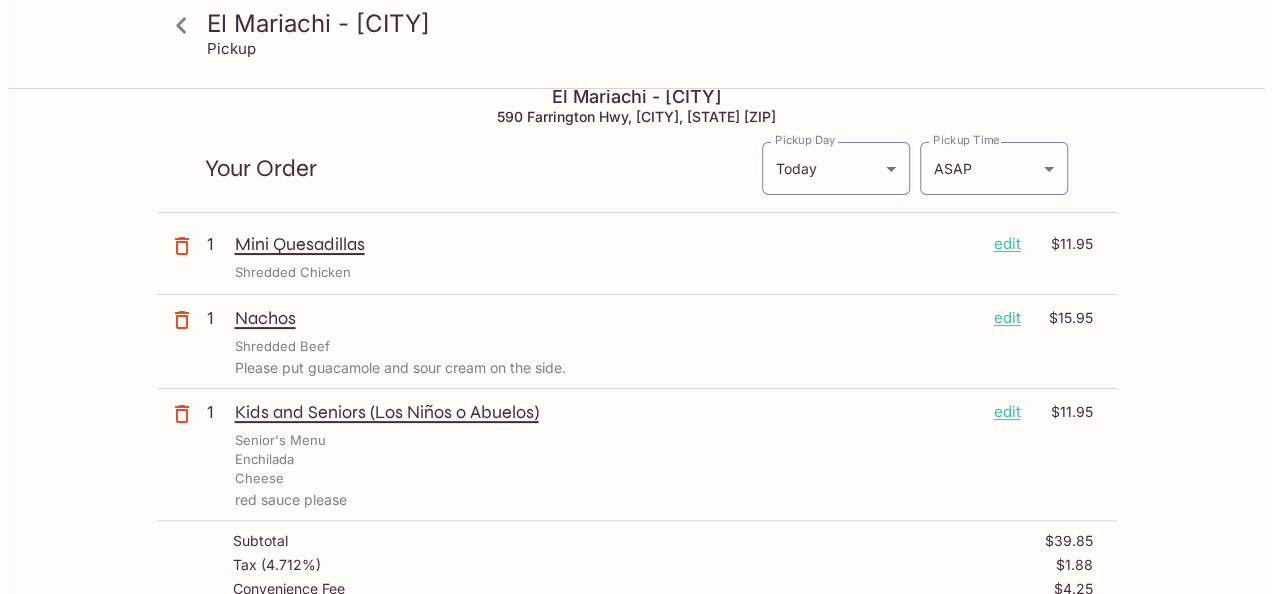 scroll, scrollTop: 0, scrollLeft: 0, axis: both 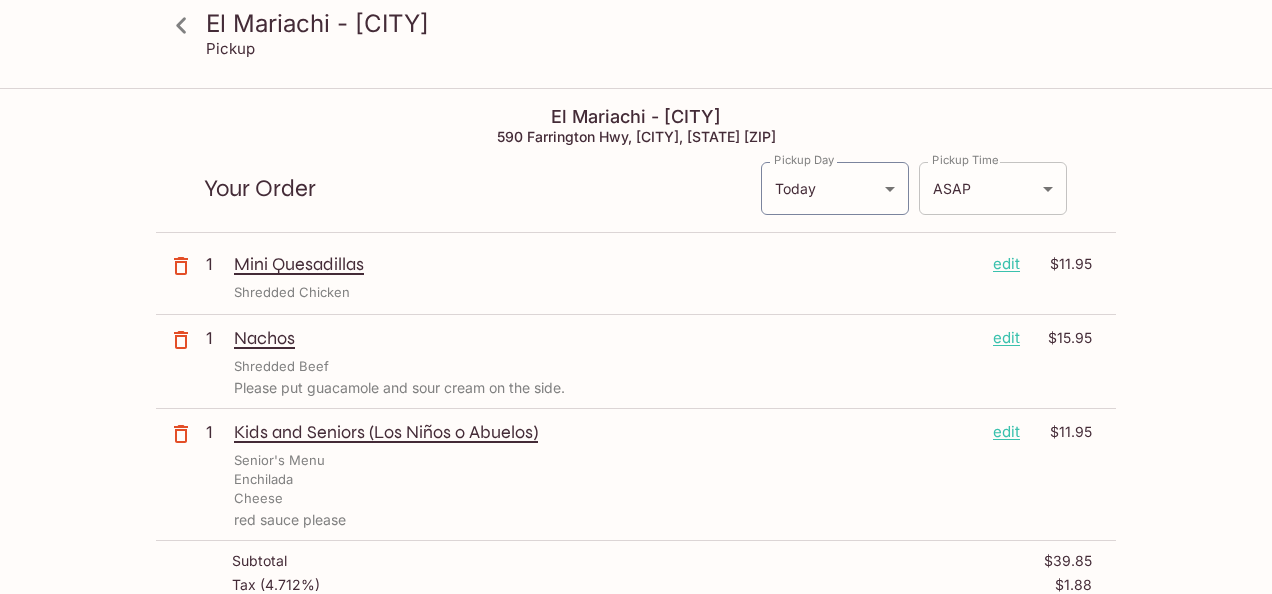 click on "El Mariachi - [CITY] Pickup El Mariachi - [CITY] 590 Farrington Hwy, [CITY], [STATE] [ZIP] Your Order Pickup Day Today Today Pickup Day Pickup Time ASAP ASAP Pickup Time 1 Mini Quesadillas edit $11.95 Shredded Chicken 1 Nachos edit $15.95 Shredded Beef Please put guacamole and sour cream on the side. 1 Kids and Seniors (Los Niños o Abuelos) edit $11.95 Senior's Menu Enchilada Cheese red sauce please Subtotal $39.85 Tax ( 4.712% ) $1.88 Convenience Fee $4.25 Tips 10% 15% 20% other $3.99 Total $49.97 ([PHONE]) I agree to receive SMS notifications regarding my order Dawn x Pay with Credit Card El Mariachi - [CITY] | Powered by Beluga" at bounding box center [636, 387] 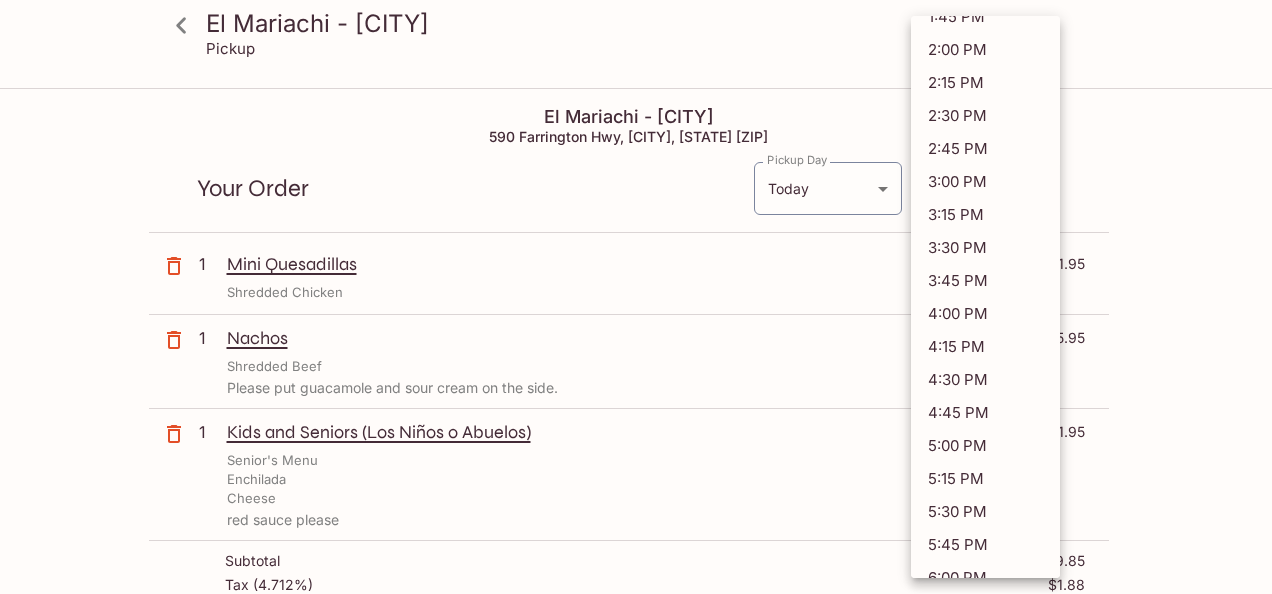 scroll, scrollTop: 188, scrollLeft: 0, axis: vertical 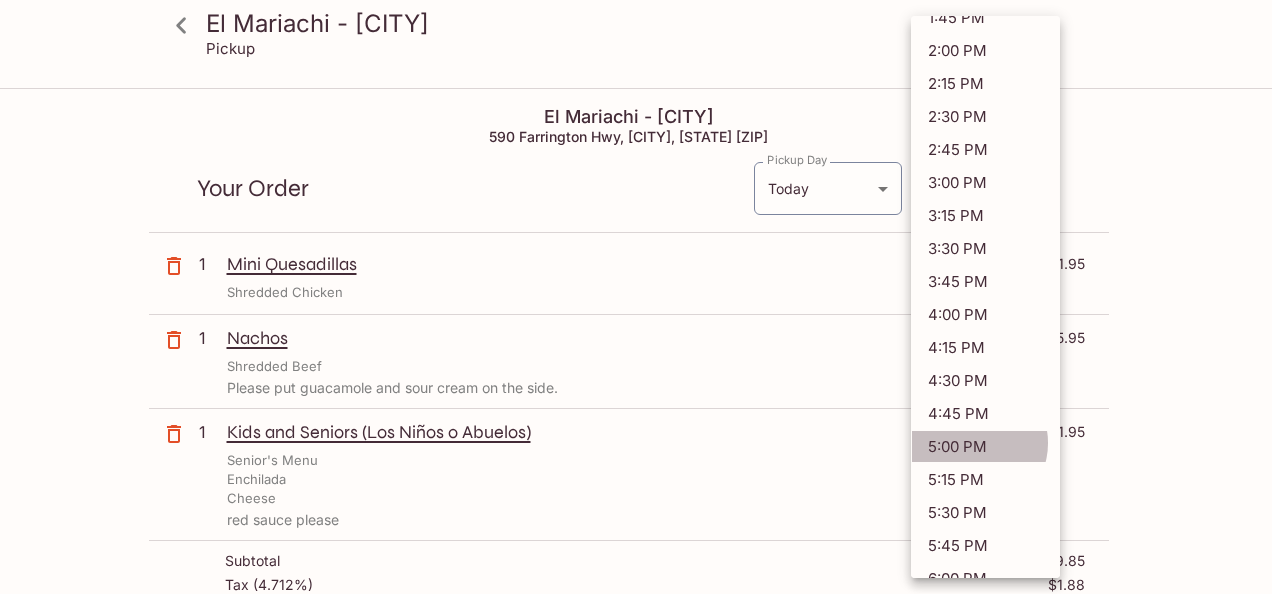 click on "5:00 PM" at bounding box center (985, 446) 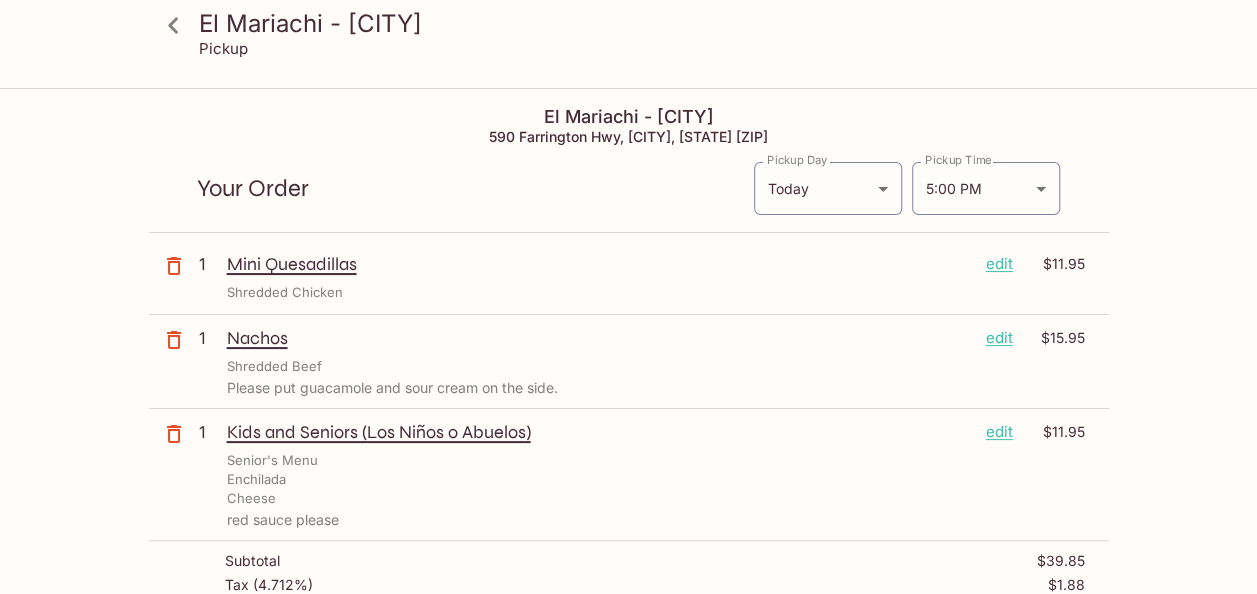 click on "edit" at bounding box center [999, 432] 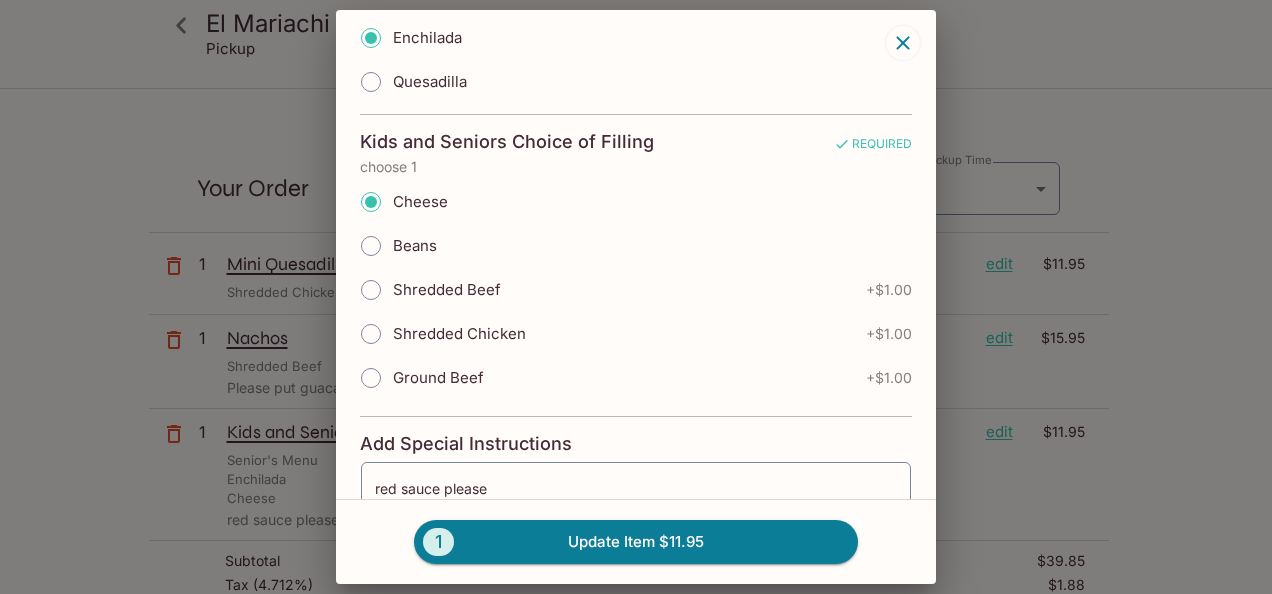 scroll, scrollTop: 696, scrollLeft: 0, axis: vertical 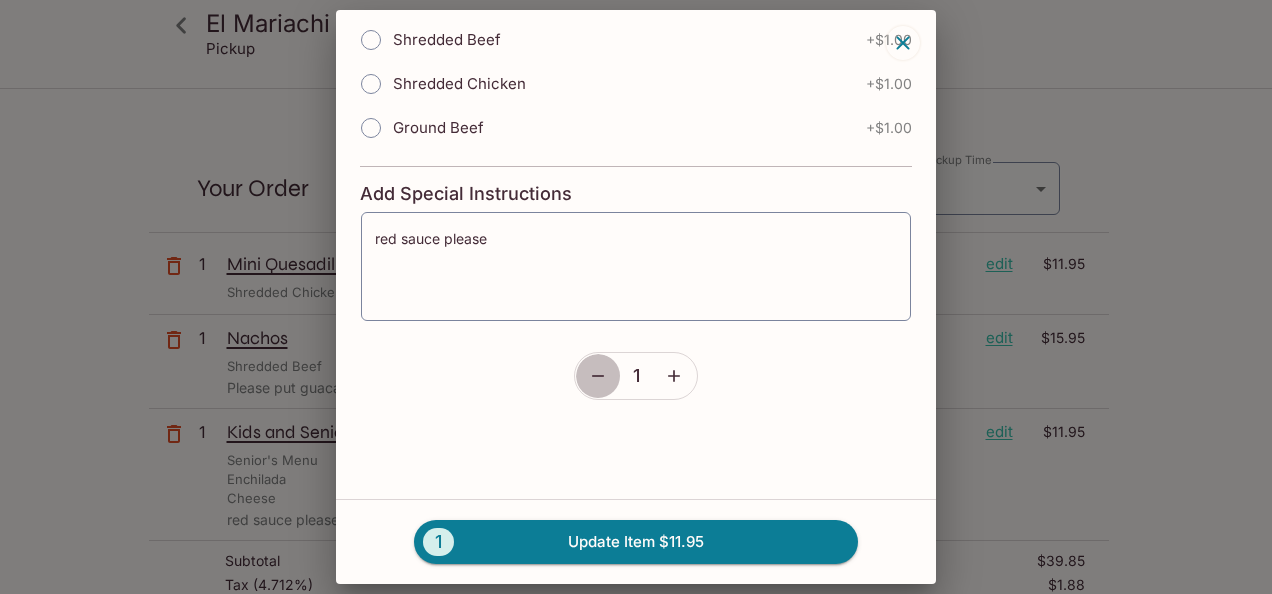 click 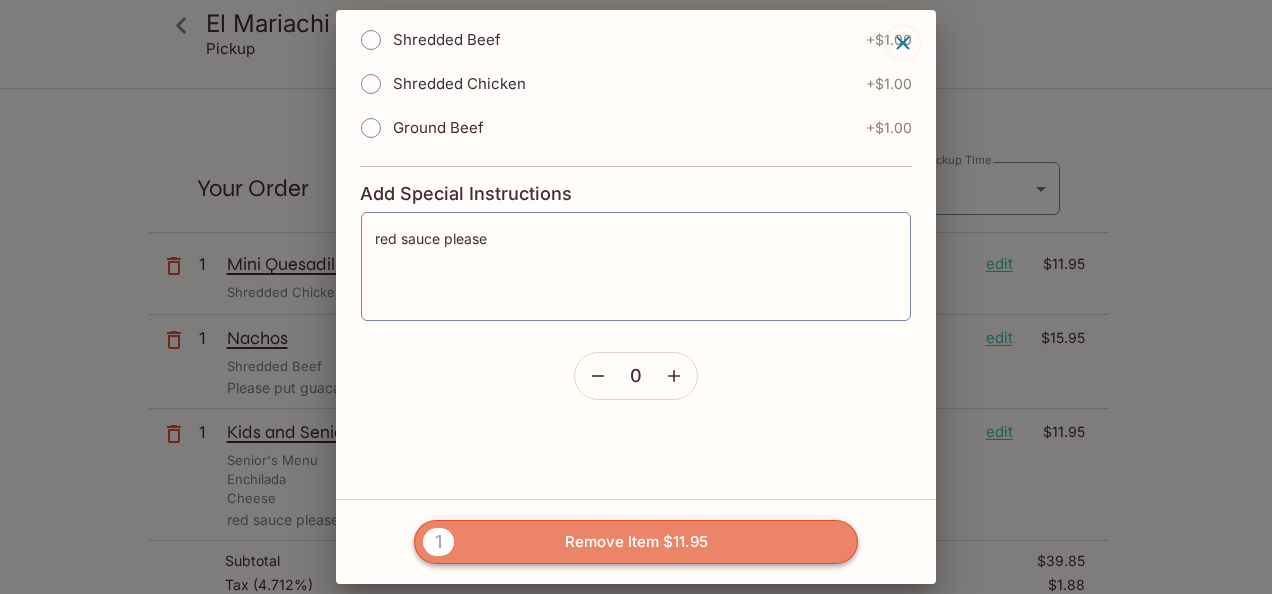 click on "1 Remove Item $11.95" at bounding box center [636, 542] 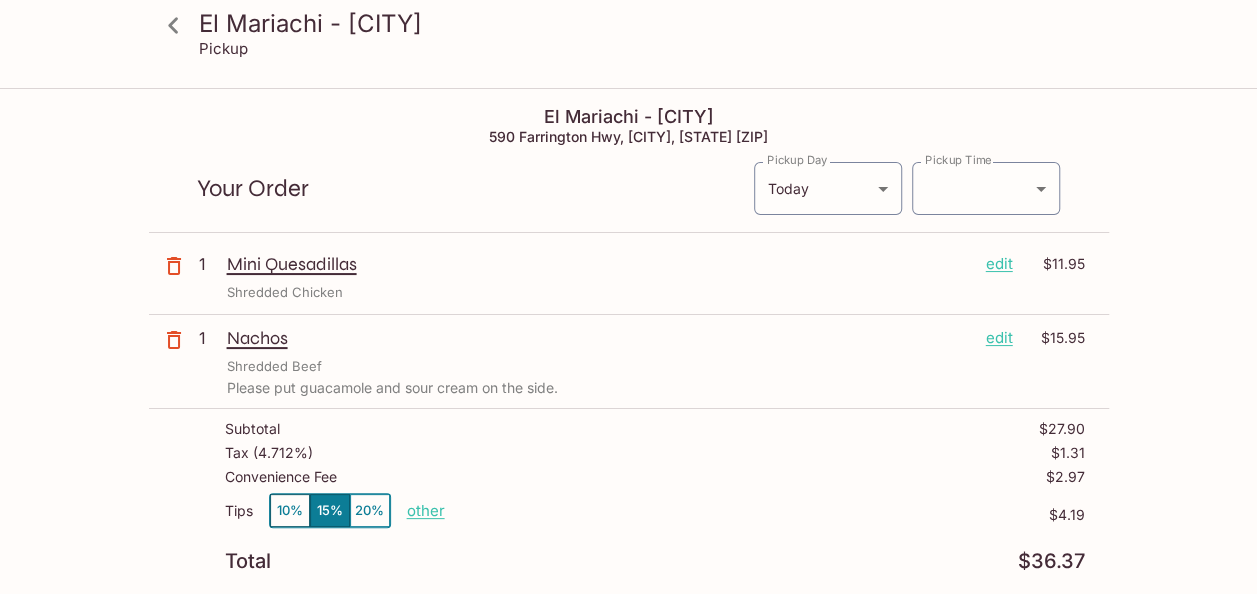 click on "edit" at bounding box center [999, 264] 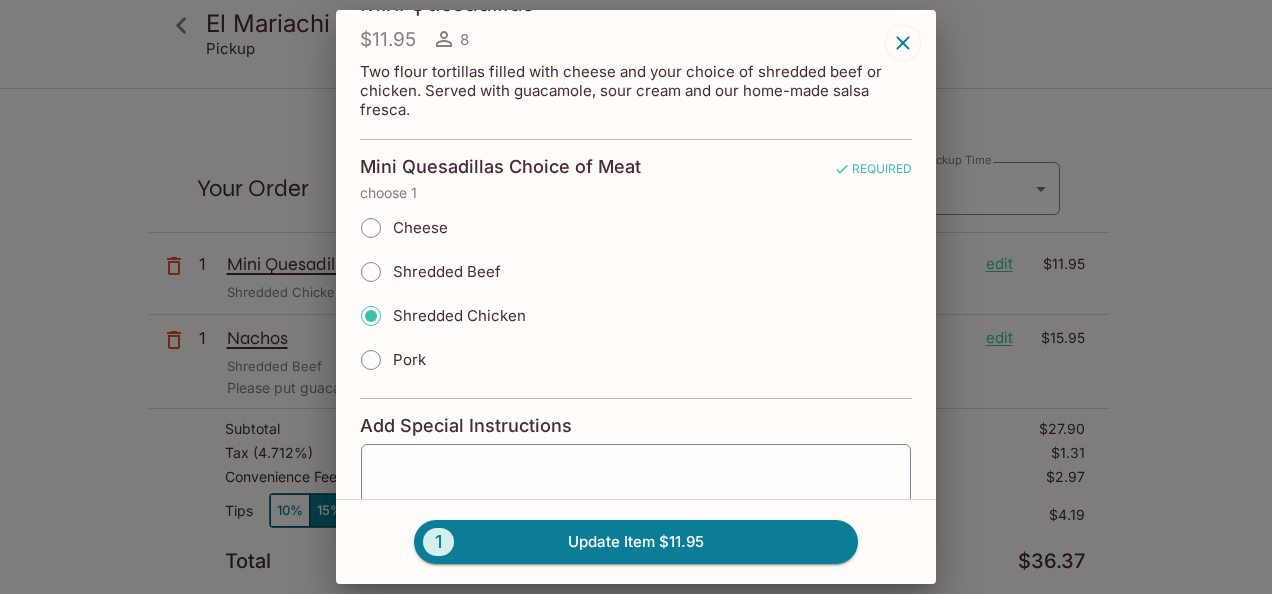 scroll, scrollTop: 41, scrollLeft: 0, axis: vertical 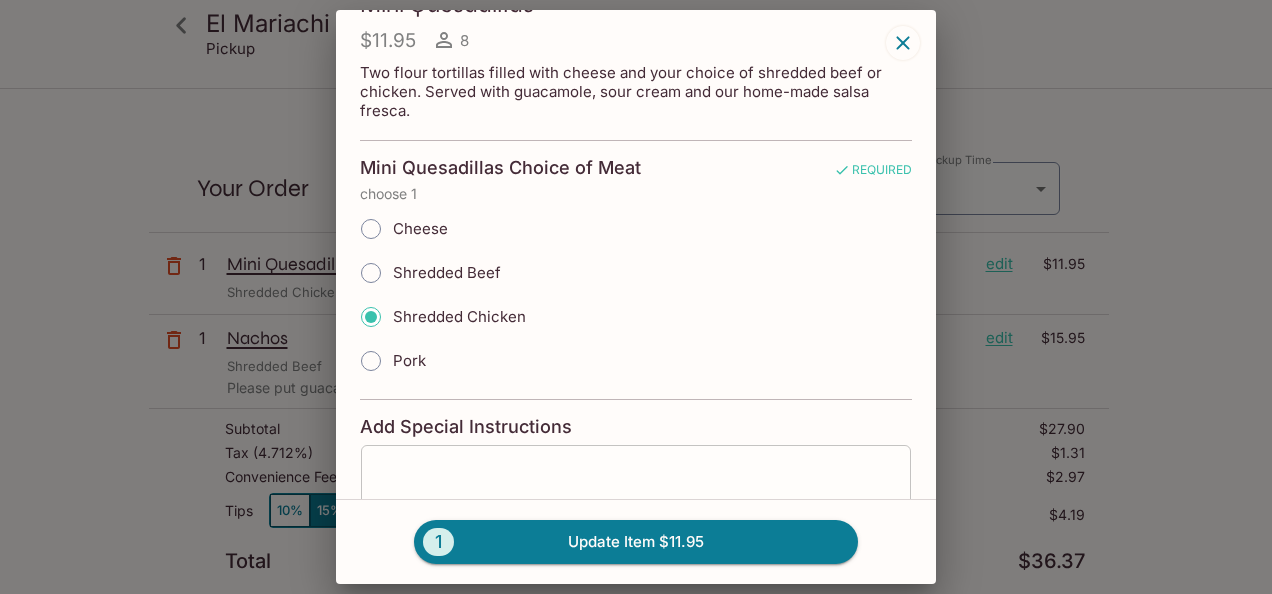 click on "x ​" at bounding box center [636, 499] 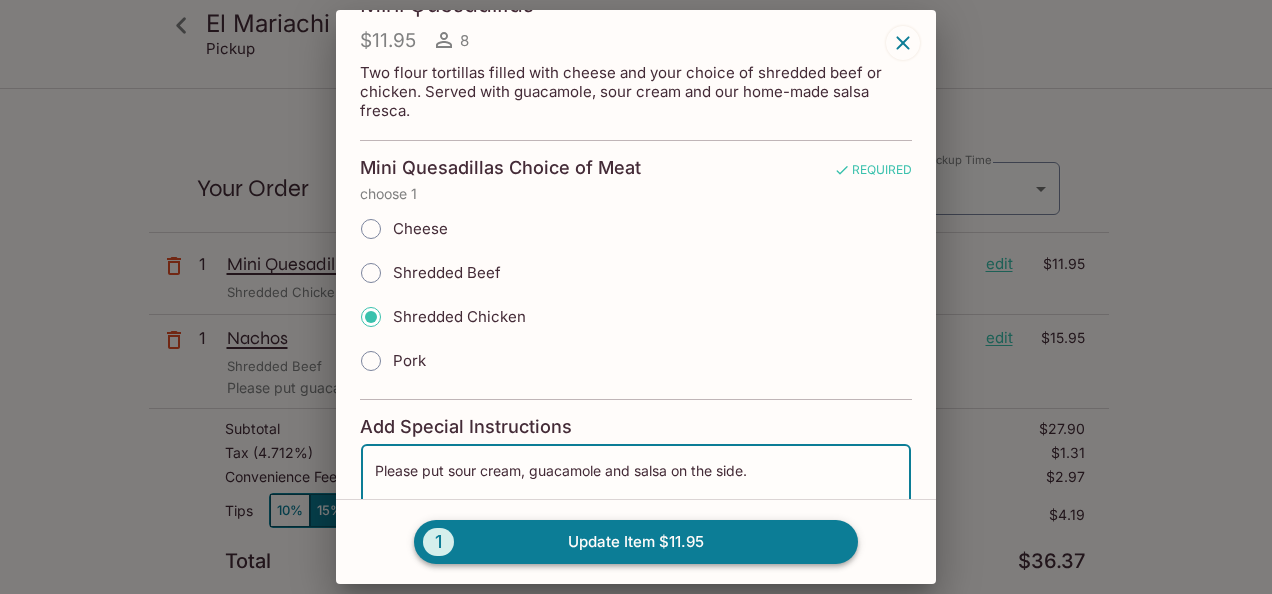type on "Please put sour cream, guacamole and salsa on the side." 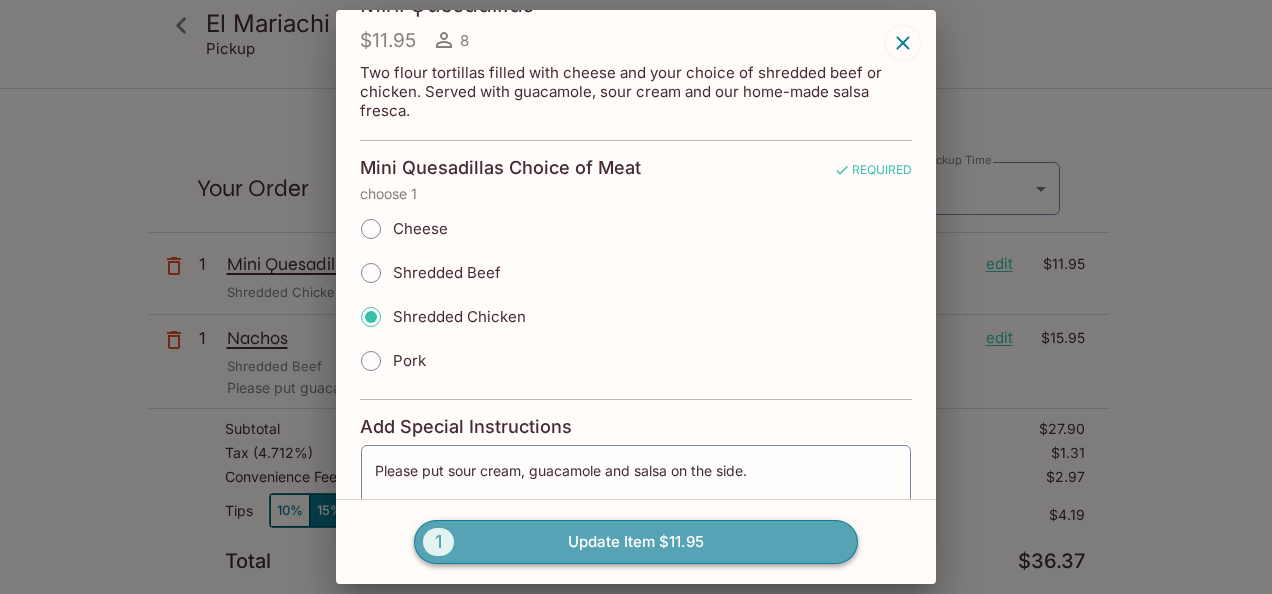 click on "1" at bounding box center [438, 542] 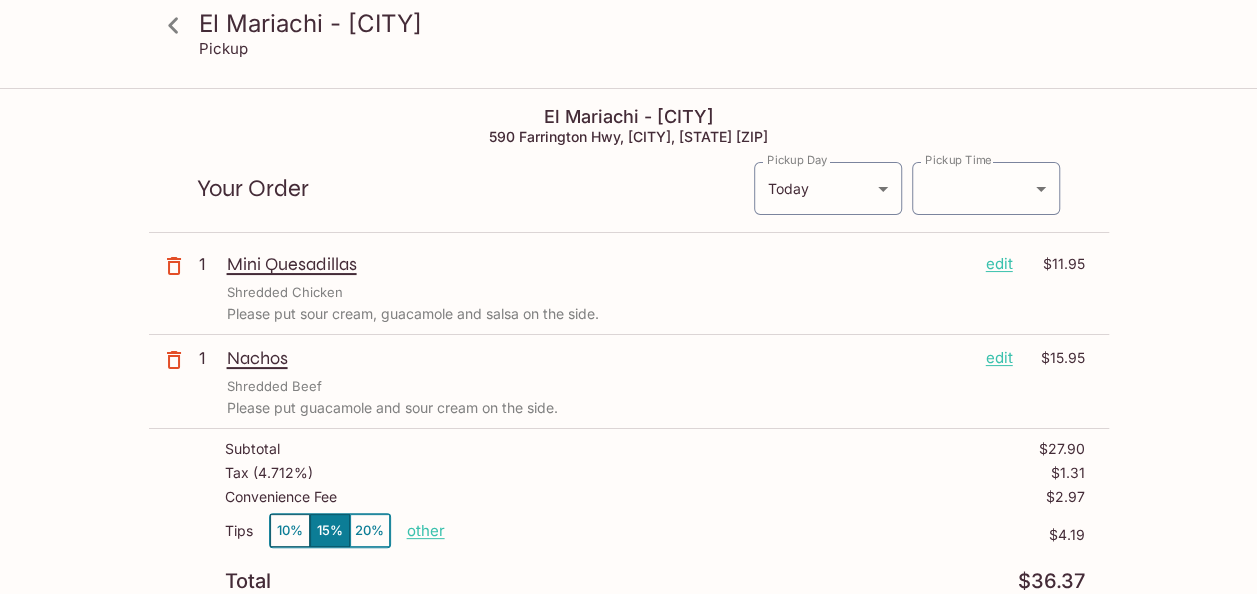 click on "1" at bounding box center (209, 264) 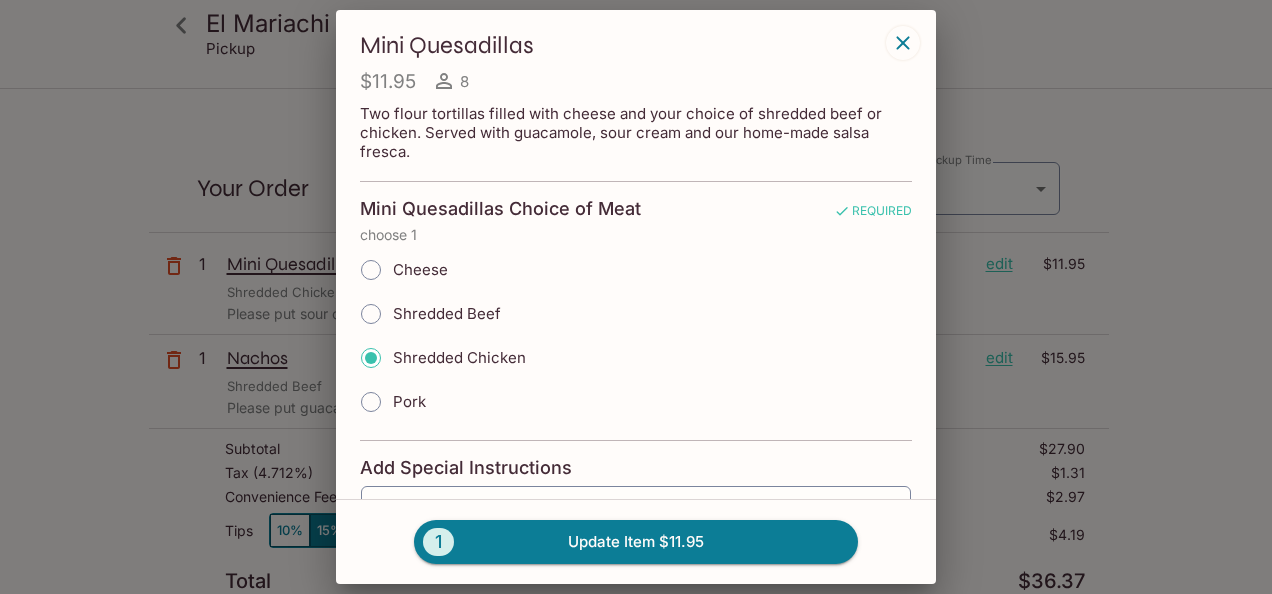 scroll, scrollTop: 280, scrollLeft: 0, axis: vertical 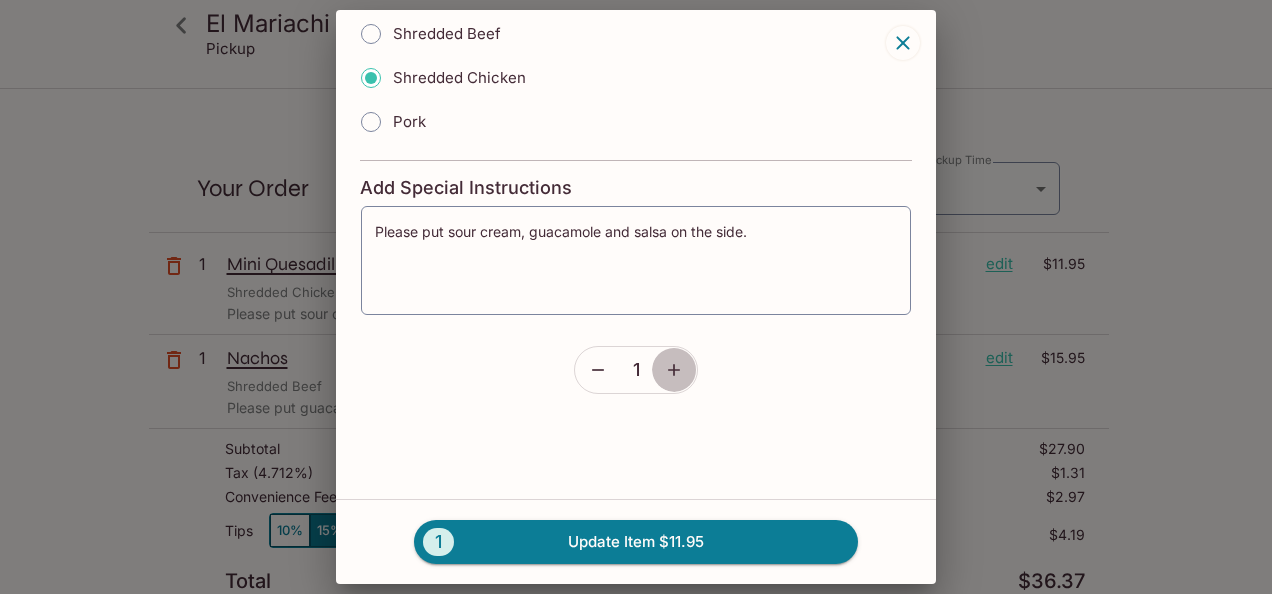 click 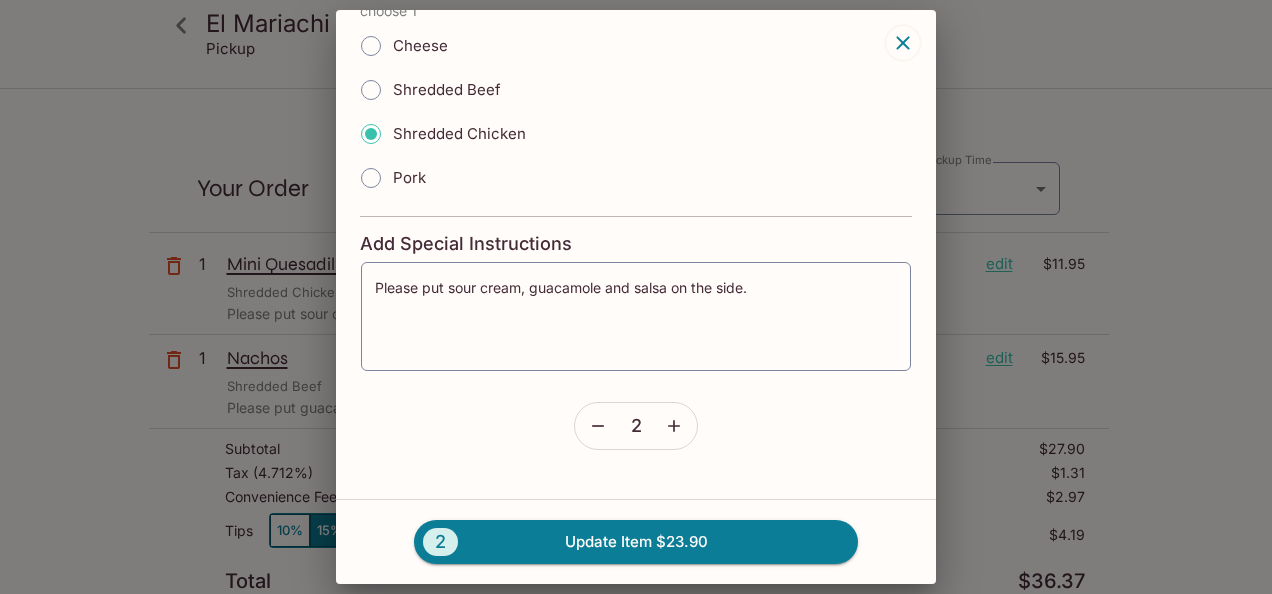 scroll, scrollTop: 226, scrollLeft: 0, axis: vertical 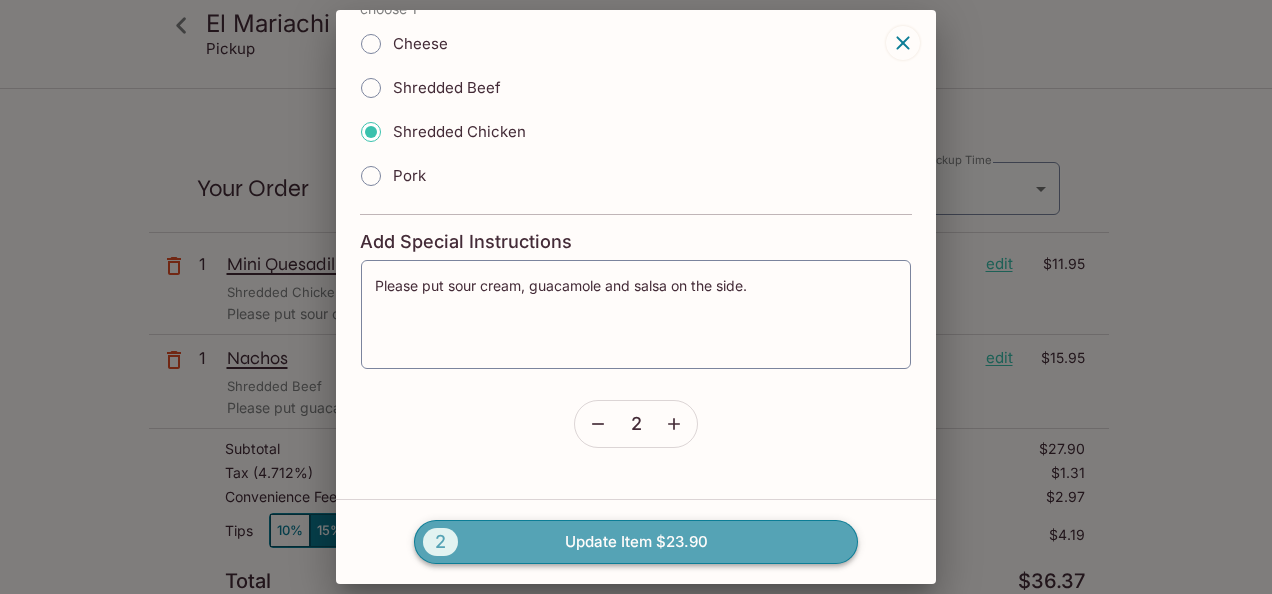 click on "2 Update Item $23.90" at bounding box center [636, 542] 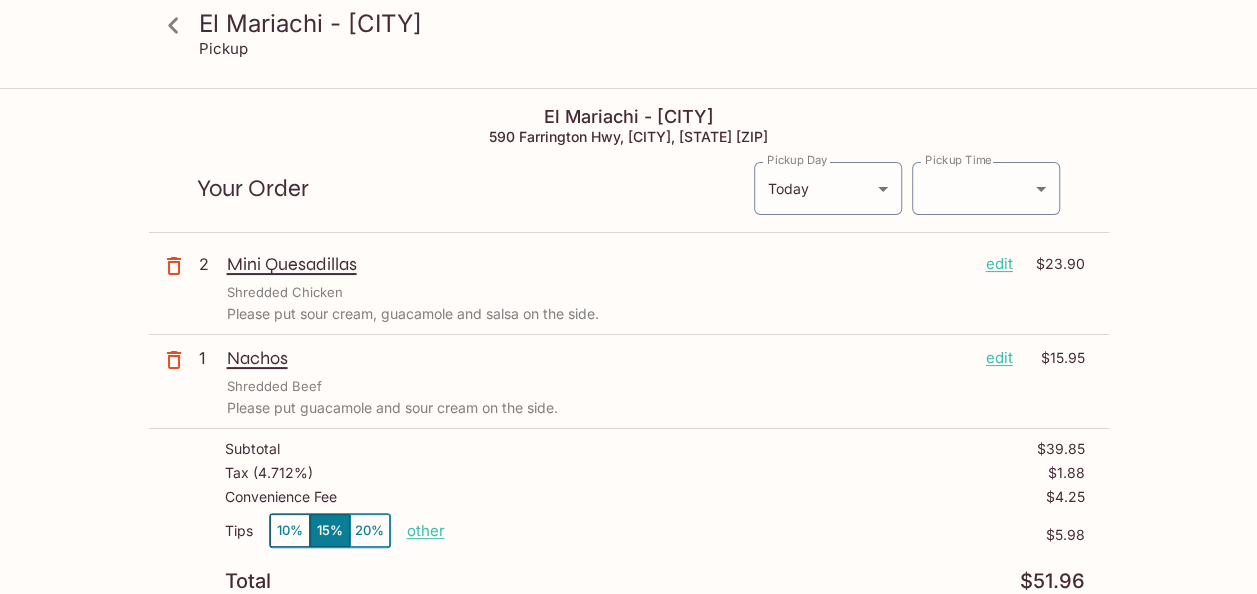 click on "edit" at bounding box center [999, 264] 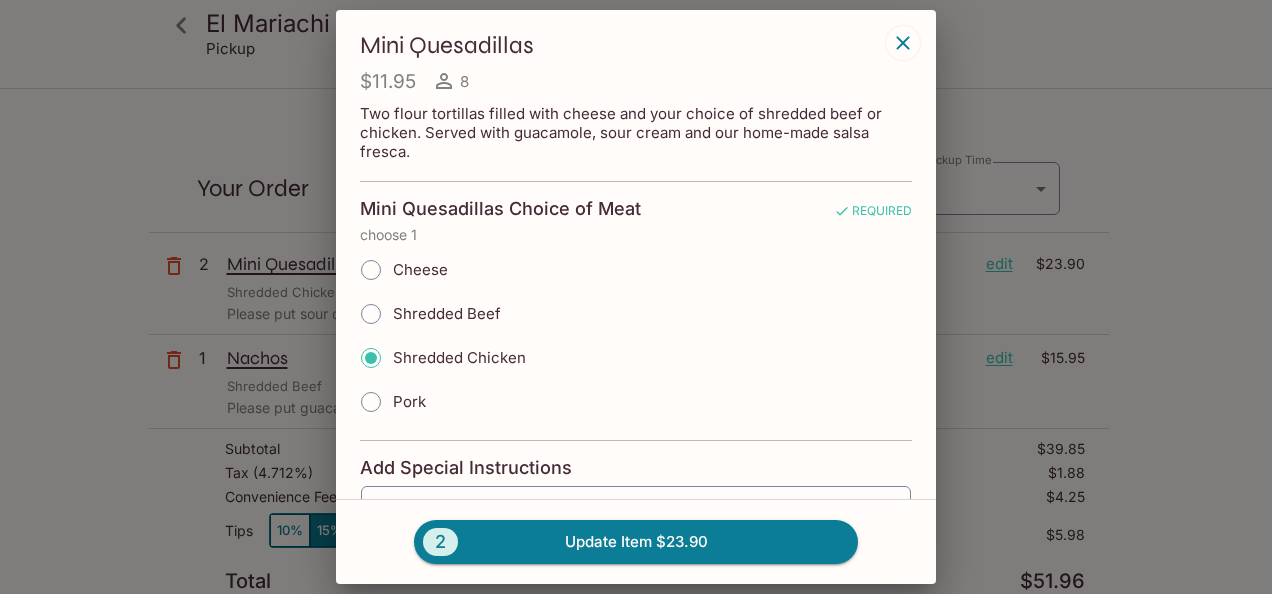 scroll, scrollTop: 280, scrollLeft: 0, axis: vertical 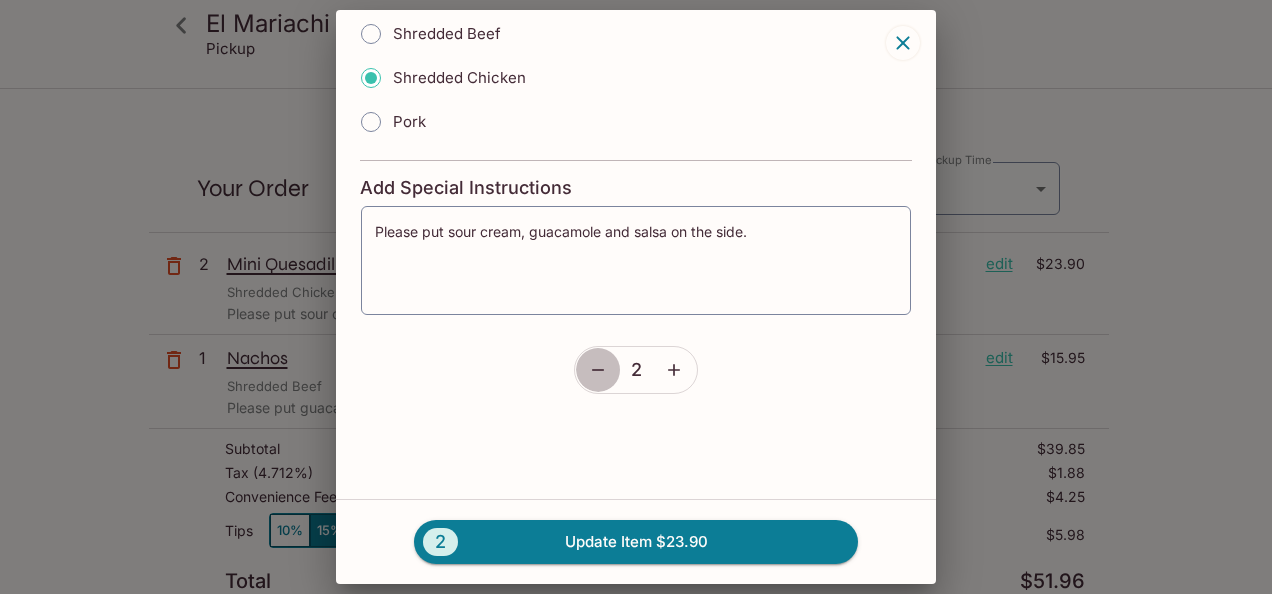click 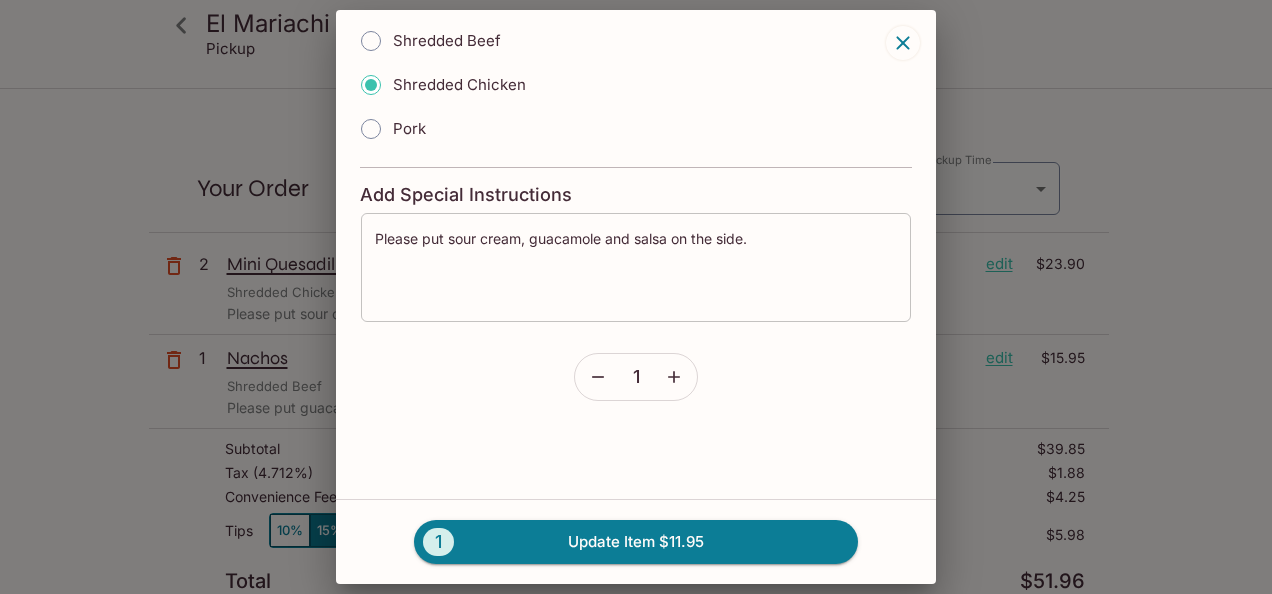 scroll, scrollTop: 280, scrollLeft: 0, axis: vertical 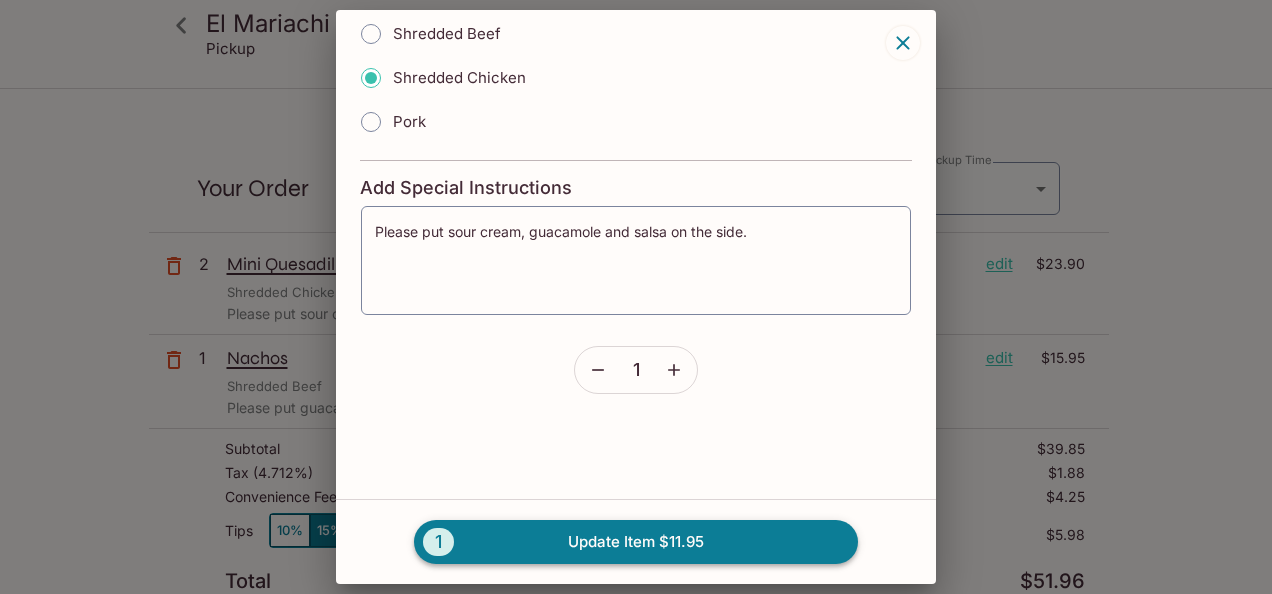 click on "1 Update Item $11.95" at bounding box center [636, 542] 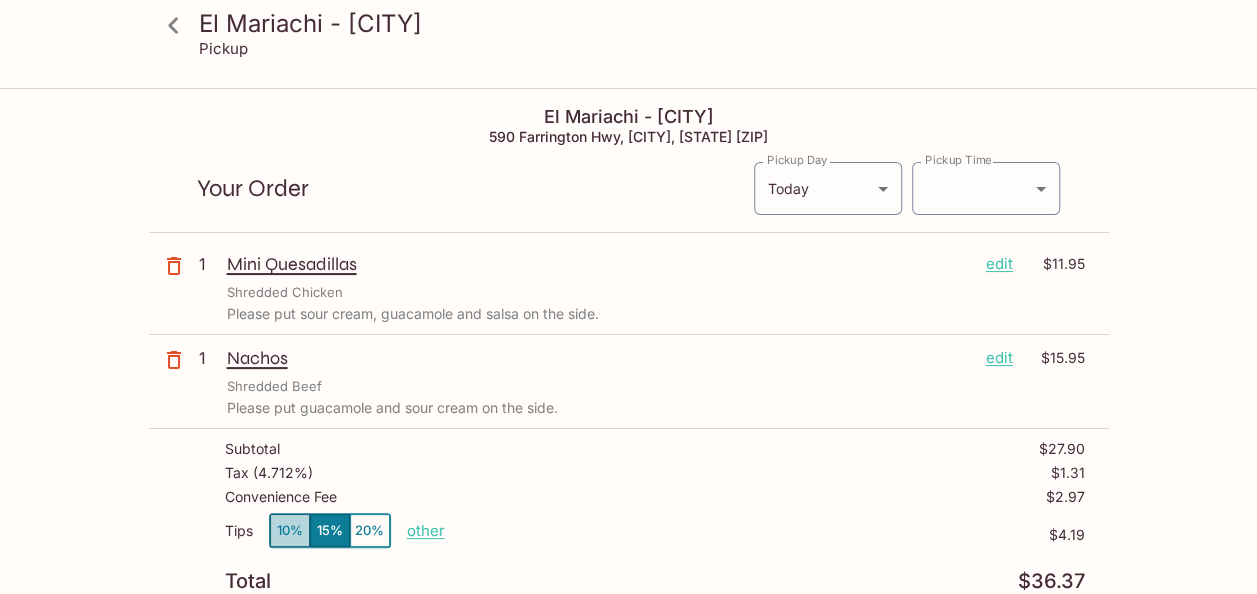 click on "10%" at bounding box center [290, 530] 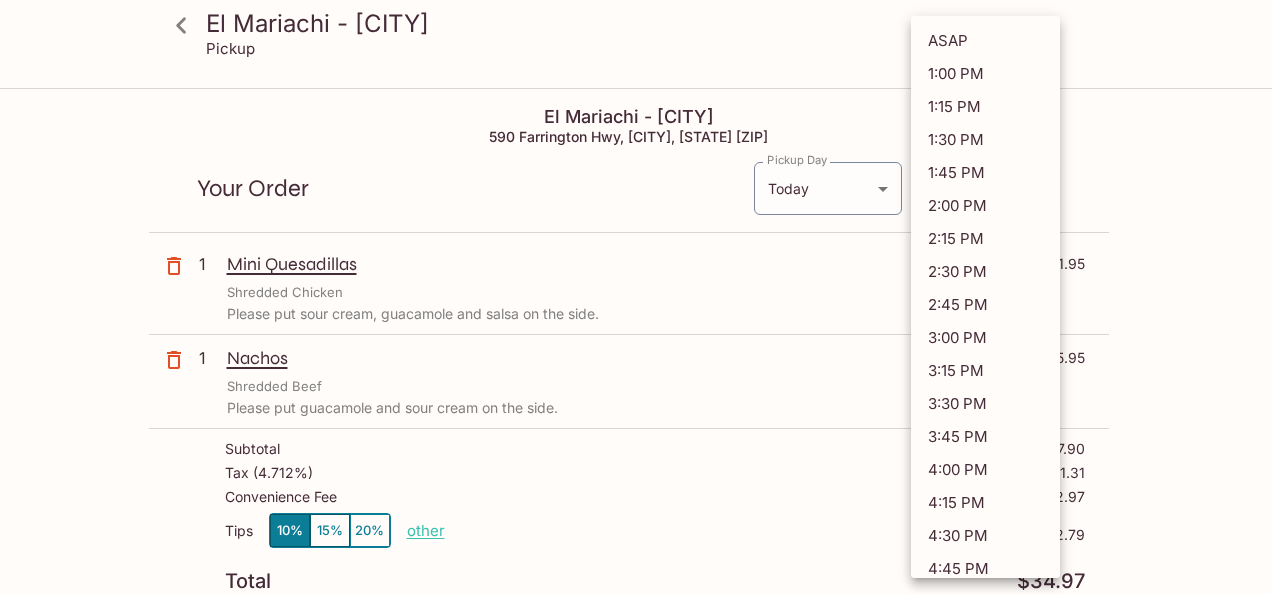 click on "El Mariachi - [CITY] Pickup El Mariachi - [CITY] 590 Farrington Hwy, [CITY], [STATE] [ZIP] Your Order Pickup Day Today Today Pickup Day Pickup Time ​ 2025-08-02T03:00:23.000000Z Pickup Time 1 Mini Quesadillas edit $11.95 Shredded Chicken Please put sour cream, guacamole and salsa on the side. 1 Nachos edit $15.95 Shredded Beef Please put guacamole and sour cream on the side. Subtotal $27.90 Tax ( 4.712% ) $1.31 Convenience Fee $2.97 Tips 10% 15% 20% other $2.79 Total $34.97 ([PHONE]) I agree to receive SMS notifications regarding my order Dawn x Pay with Credit Card El Mariachi - [CITY] | Powered by Beluga ASAP 1:00 PM 1:15 PM 1:30 PM 1:45 PM 2:00 PM 2:15 PM 2:30 PM 2:45 PM 3:00 PM 3:15 PM 3:30 PM 3:45 PM 4:00 PM 4:15 PM 4:30 PM 4:45 PM 5:00 PM 5:15 PM 5:30 PM 5:45 PM 6:00 PM 6:15 PM 6:30 PM 6:45 PM 7:00 PM 7:15 PM 7:30 PM 7:45 PM 8:00 PM 8:15 PM 8:30 PM 8:45 PM" at bounding box center (636, 387) 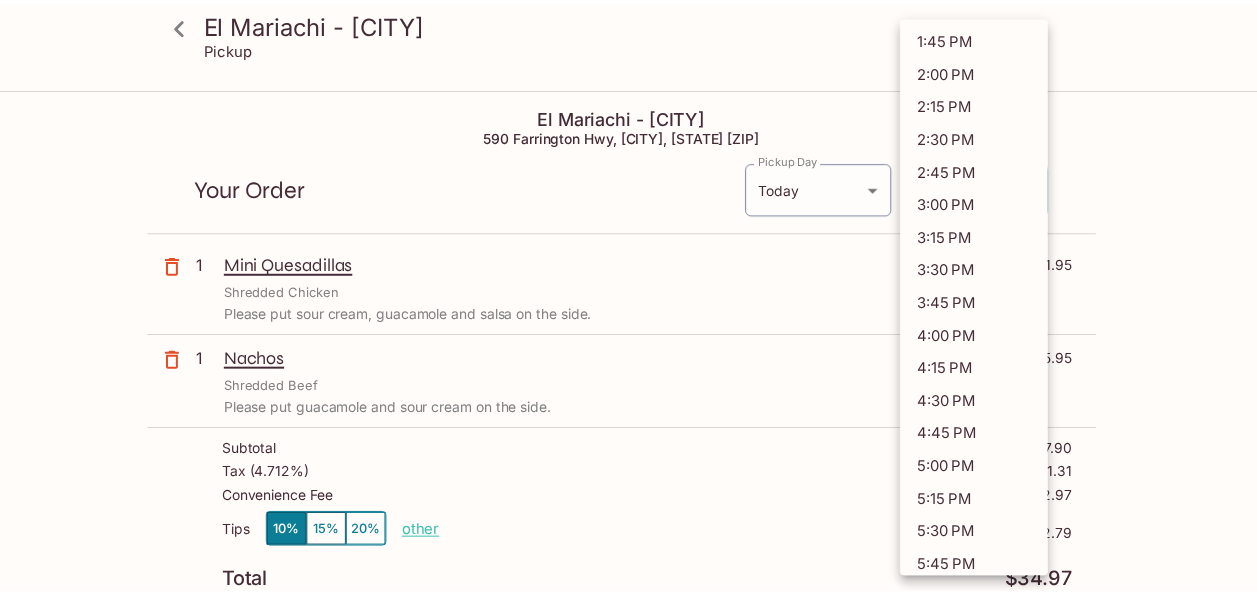 scroll, scrollTop: 138, scrollLeft: 0, axis: vertical 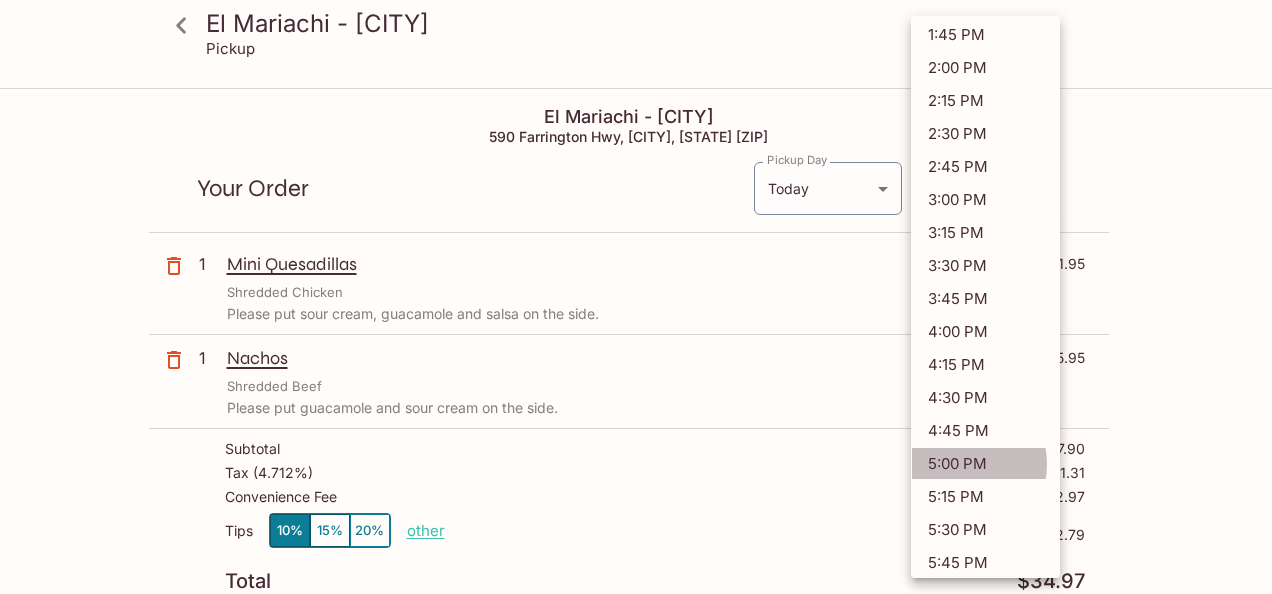 click on "5:00 PM" at bounding box center (985, 463) 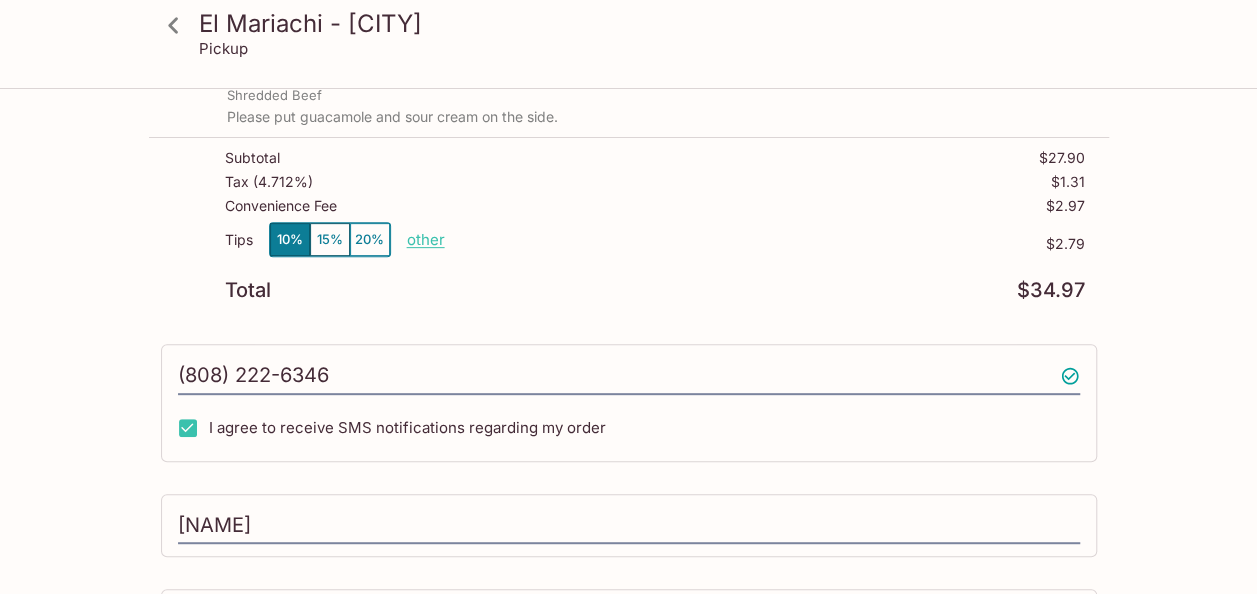 scroll, scrollTop: 465, scrollLeft: 0, axis: vertical 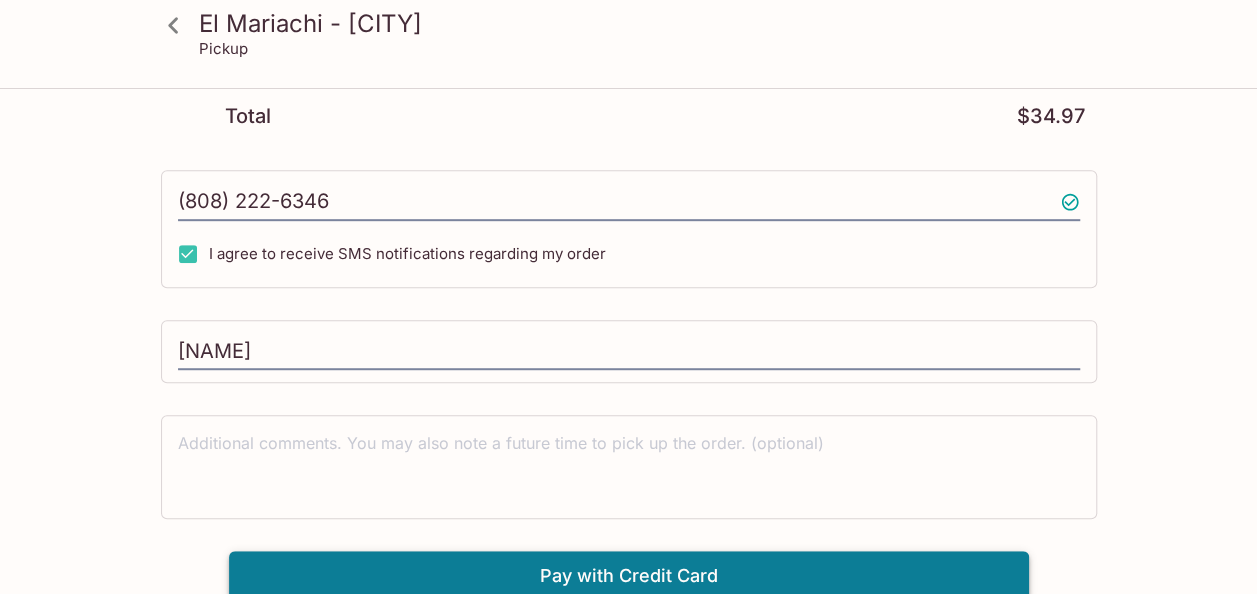 click on "Pay with Credit Card" at bounding box center [629, 576] 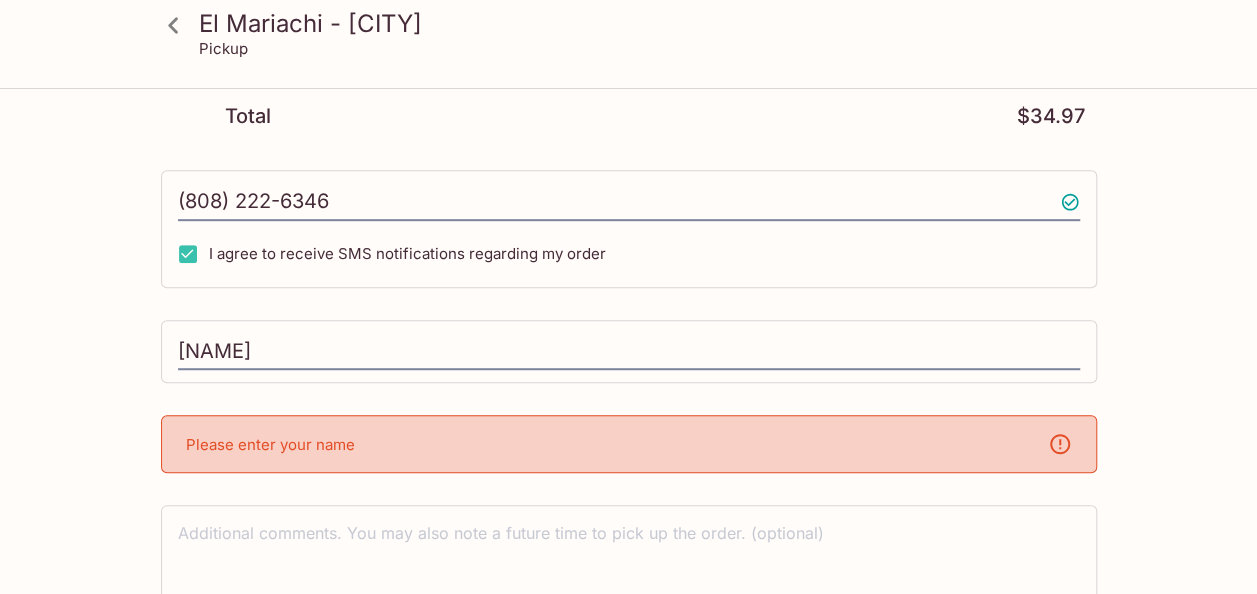 scroll, scrollTop: 554, scrollLeft: 0, axis: vertical 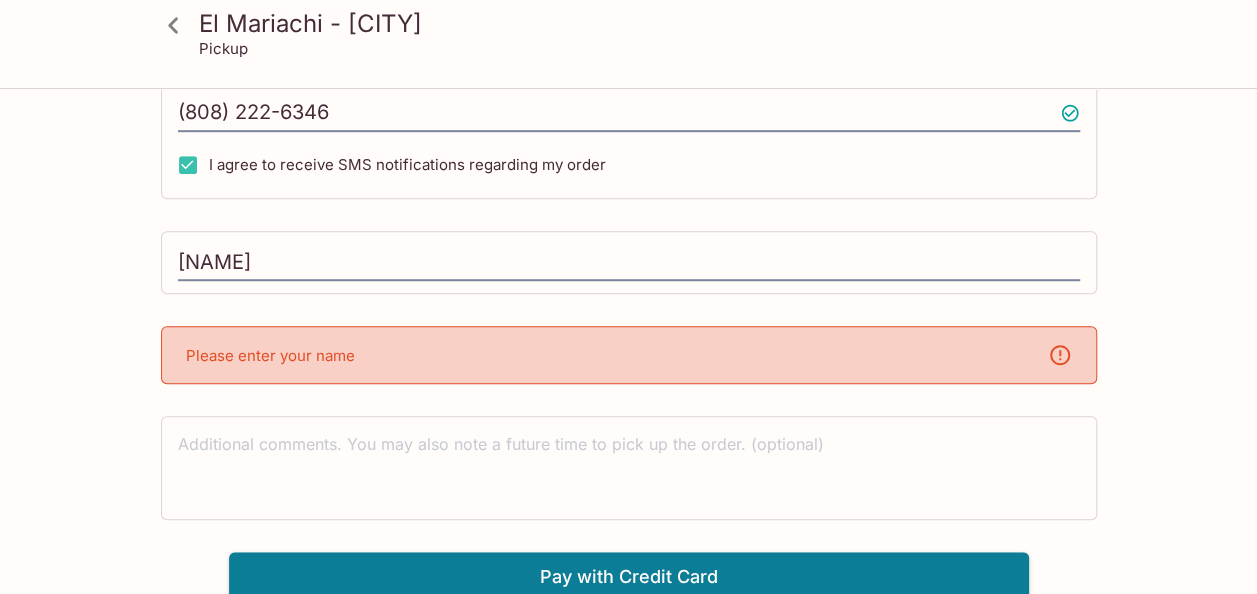 click on "Please enter your name" at bounding box center [629, 355] 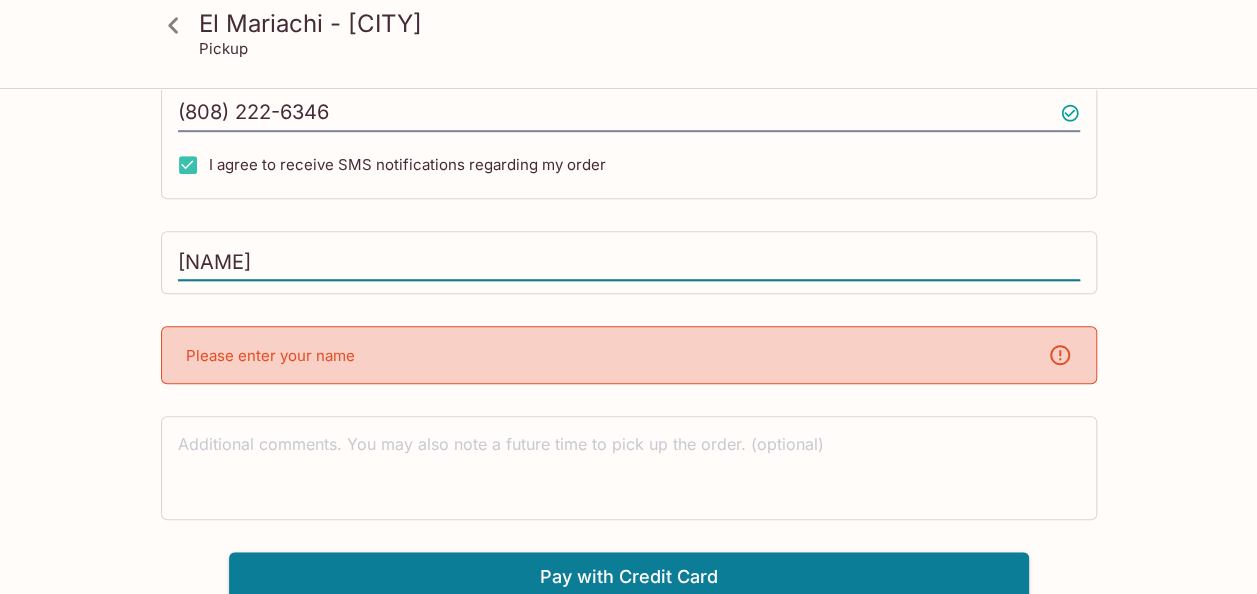 click on "[NAME]" at bounding box center (629, 263) 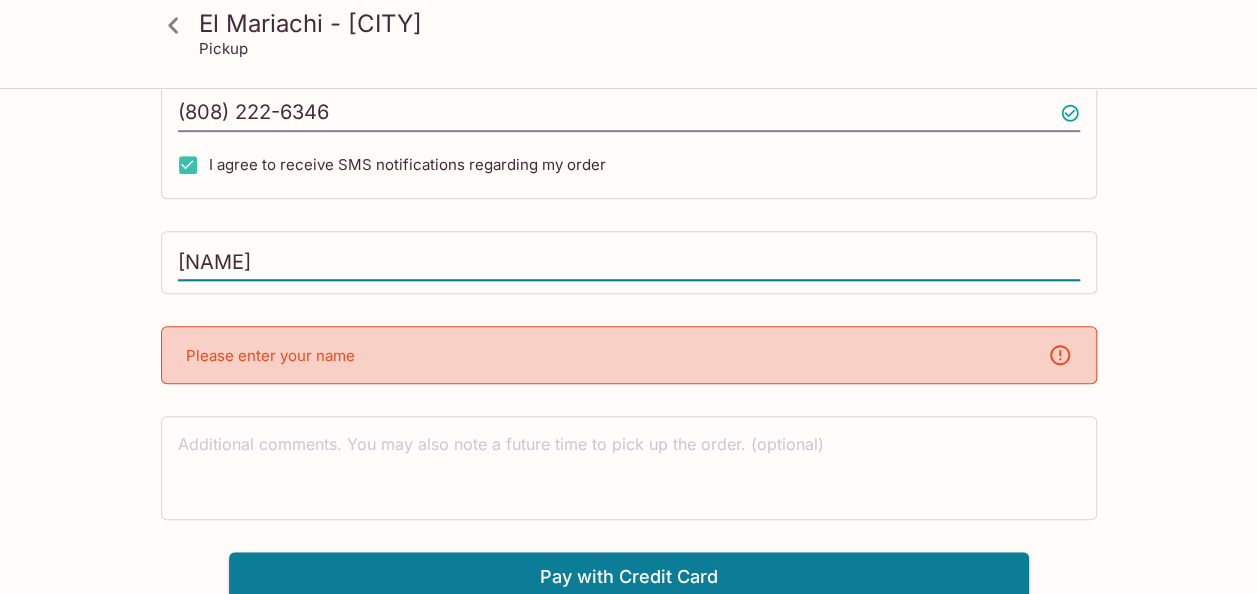 type on "[NAME]" 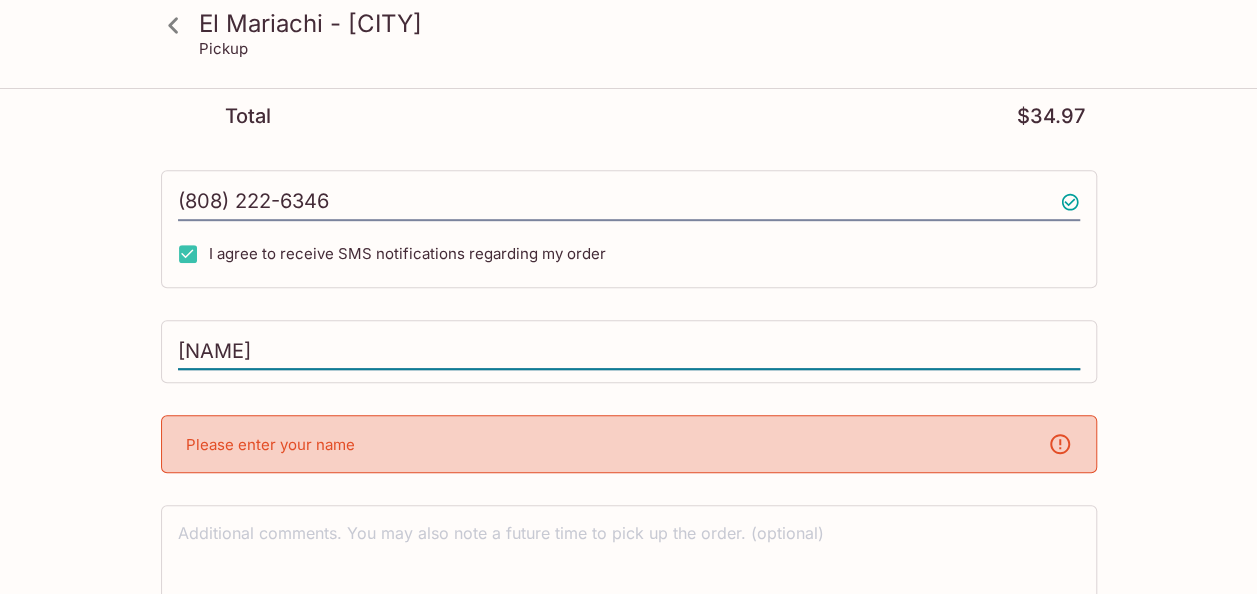 click on "Pay with Credit Card" at bounding box center (629, 666) 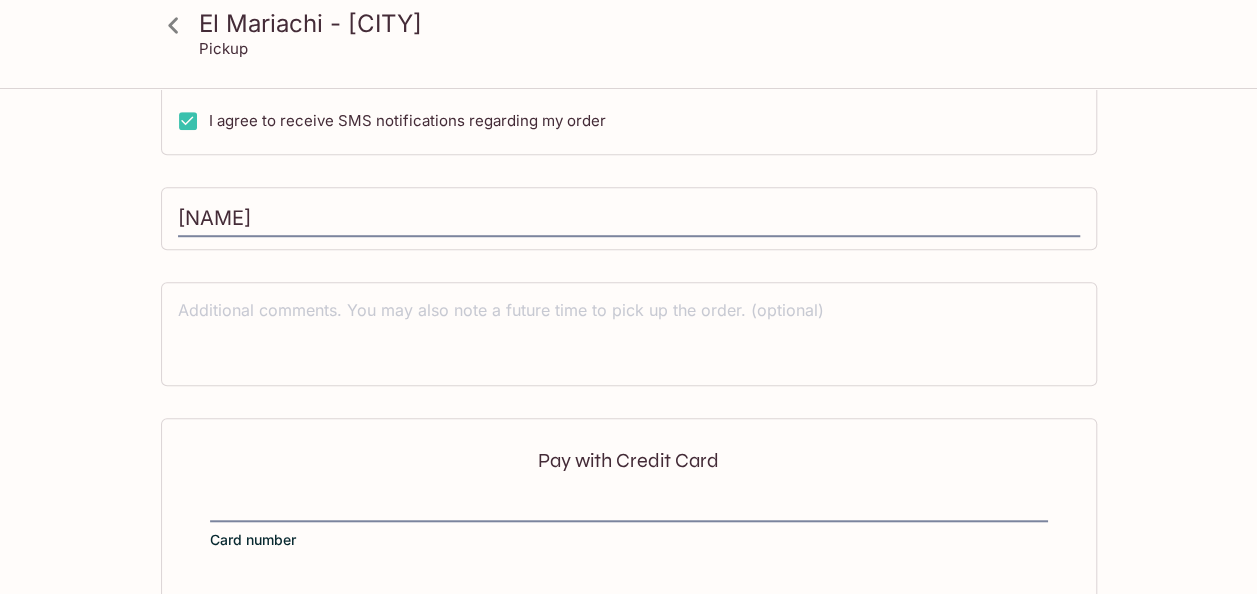 scroll, scrollTop: 765, scrollLeft: 0, axis: vertical 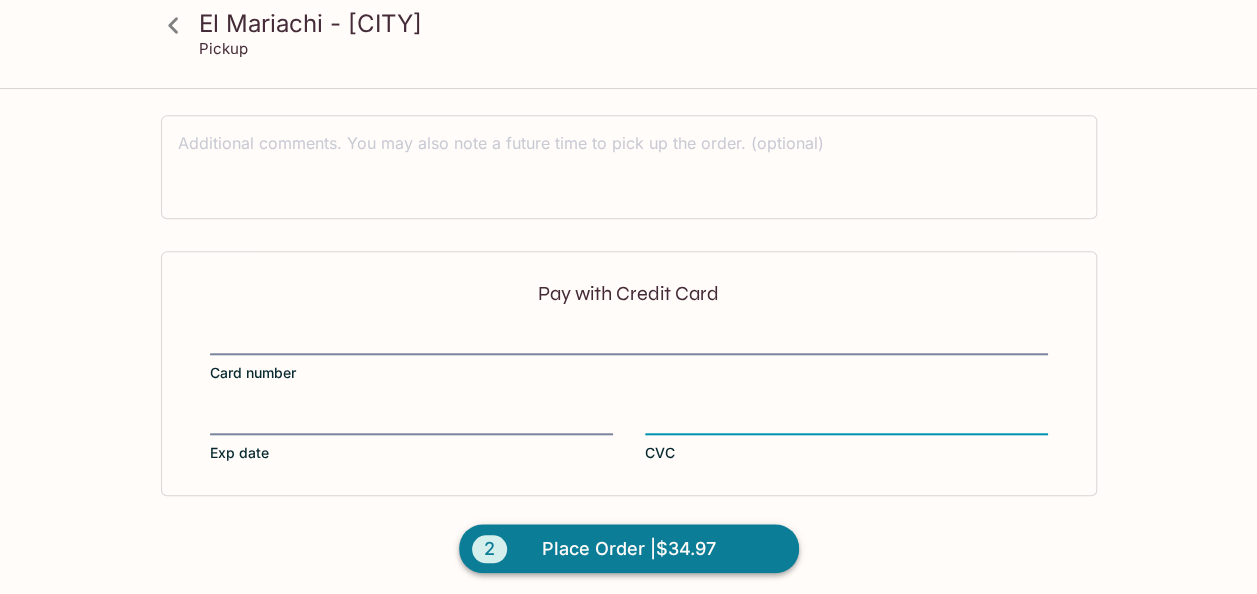click on "Place Order |  $34.97" at bounding box center (629, 549) 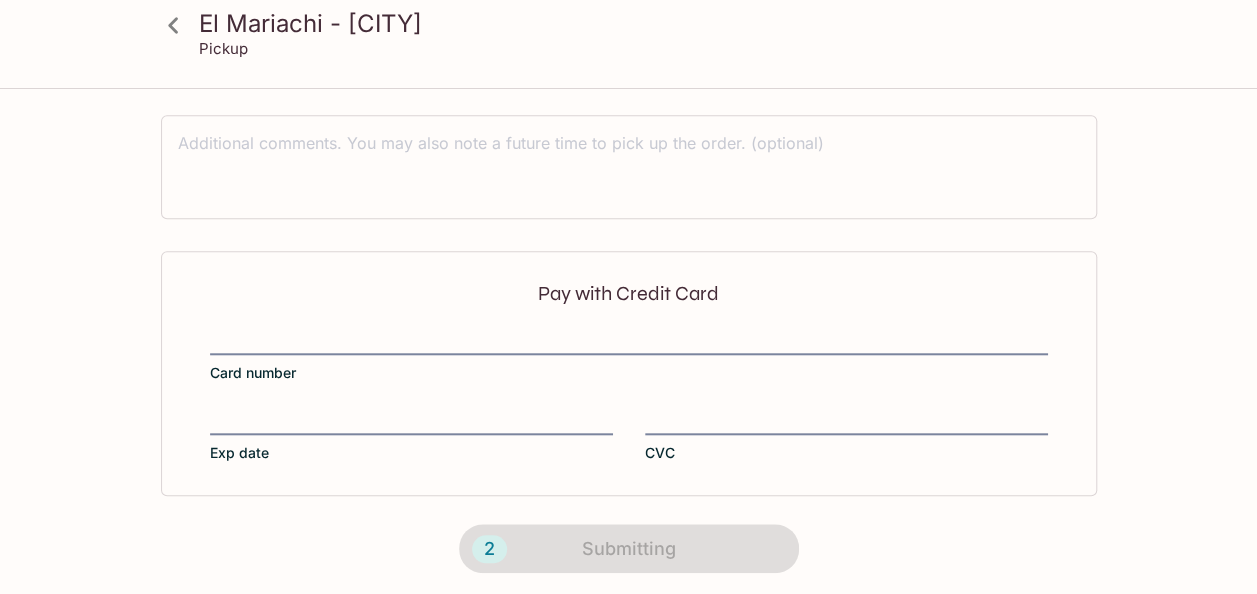 scroll, scrollTop: 562, scrollLeft: 0, axis: vertical 